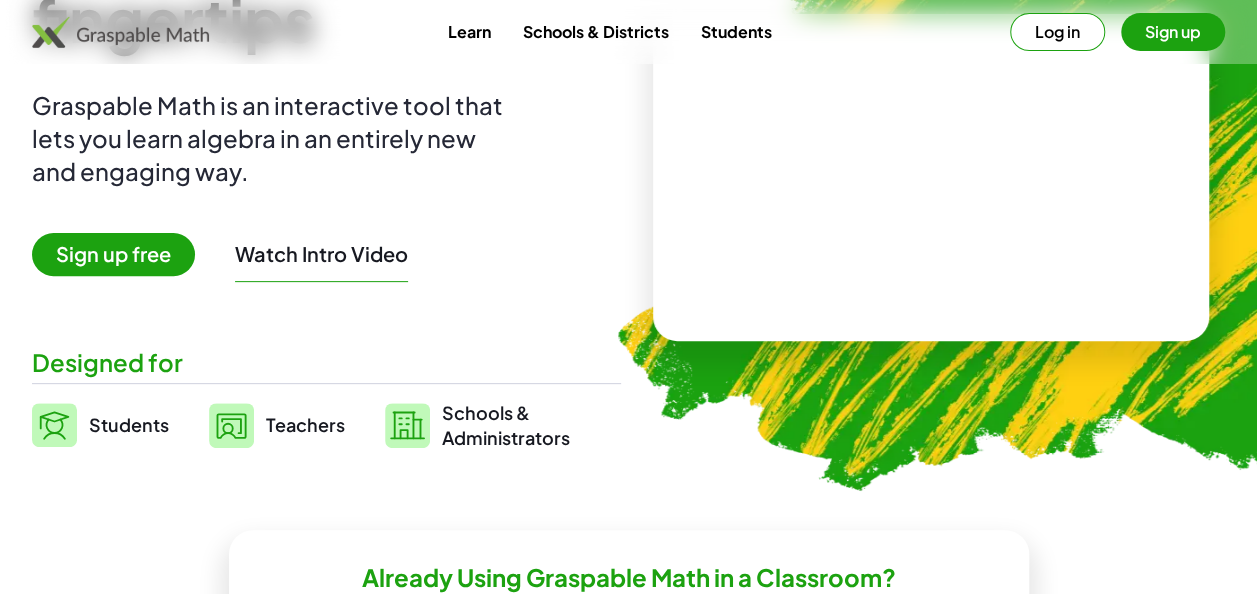 scroll, scrollTop: 198, scrollLeft: 0, axis: vertical 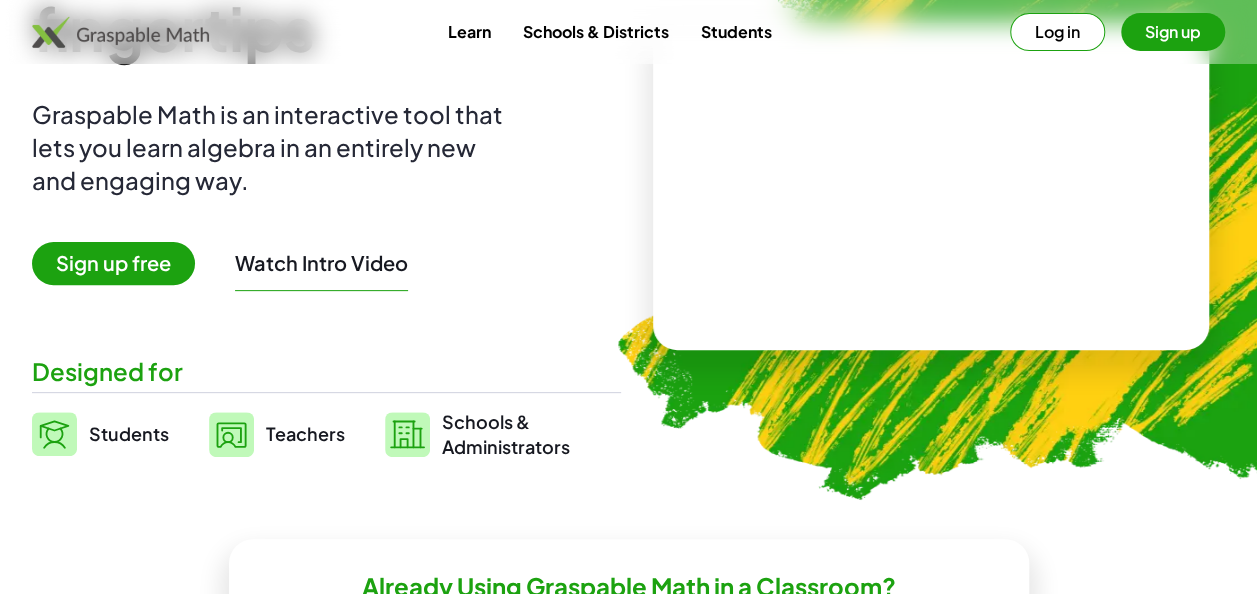 click on "Sign up free" at bounding box center (113, 263) 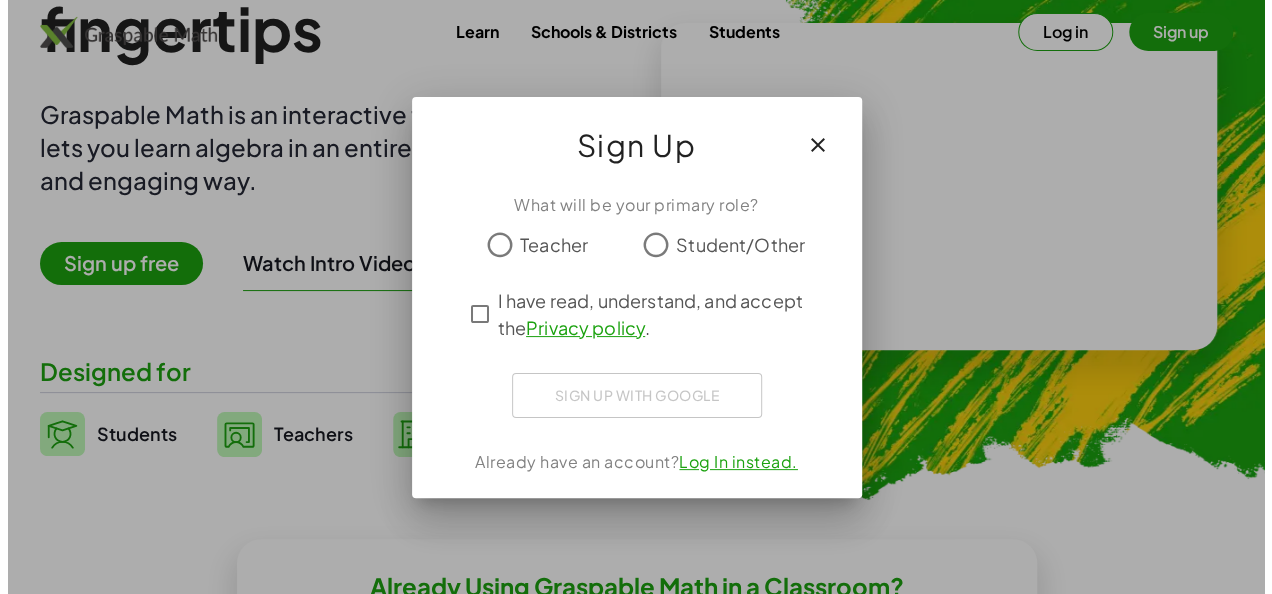 scroll, scrollTop: 0, scrollLeft: 0, axis: both 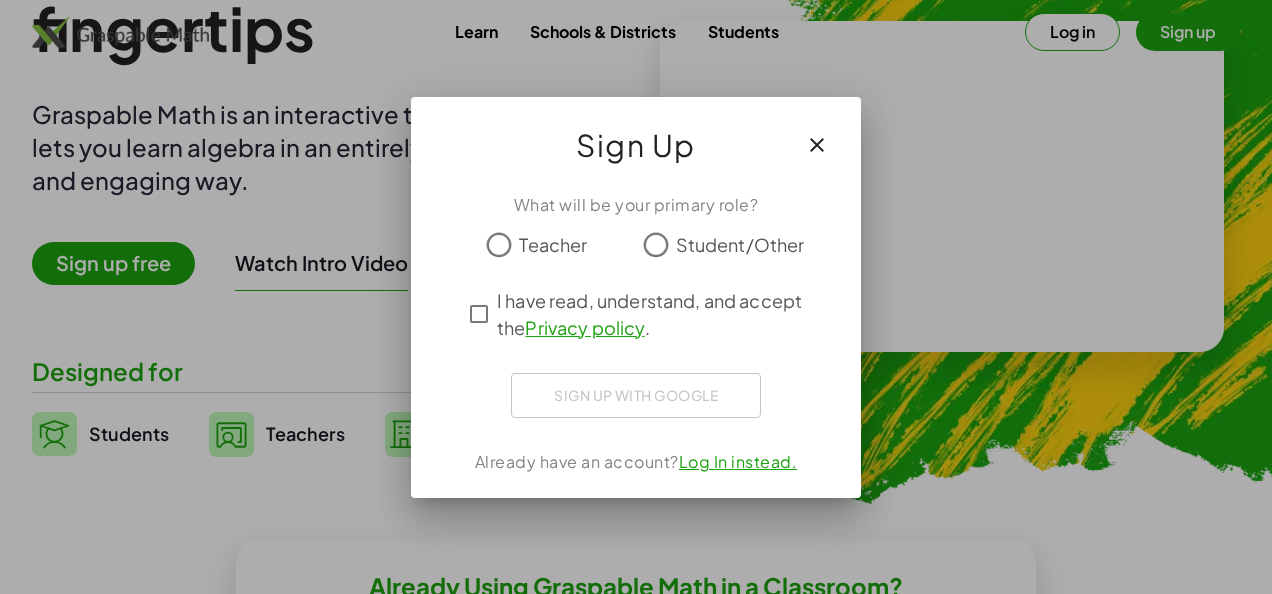 click on "Teacher" 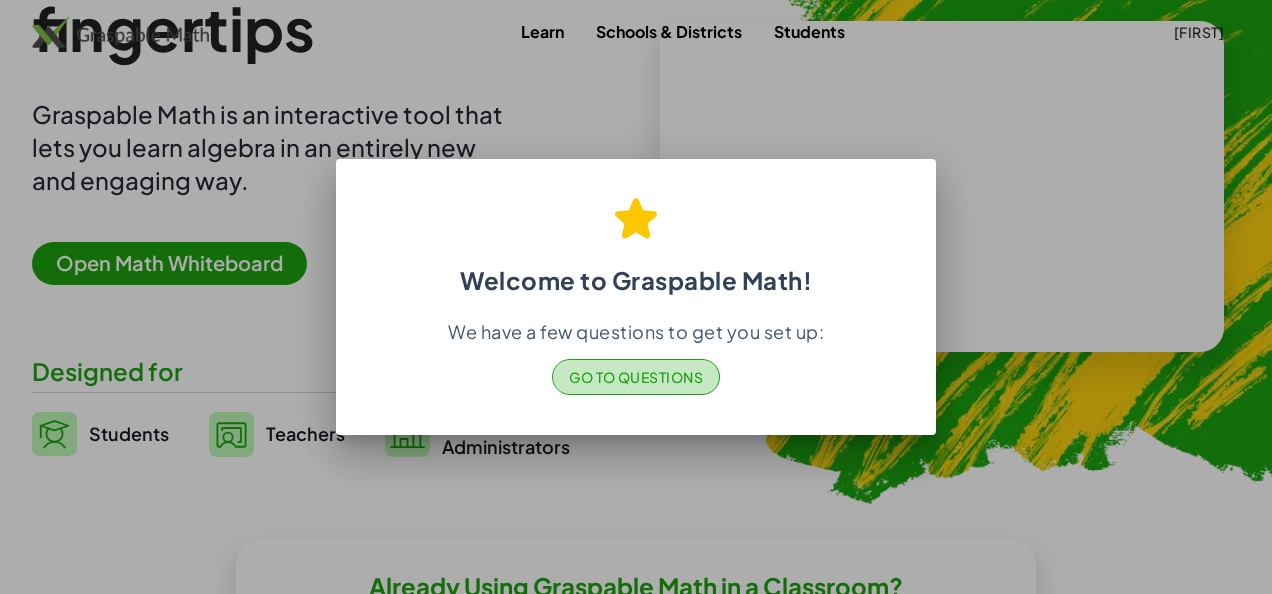 click on "Go to Questions" 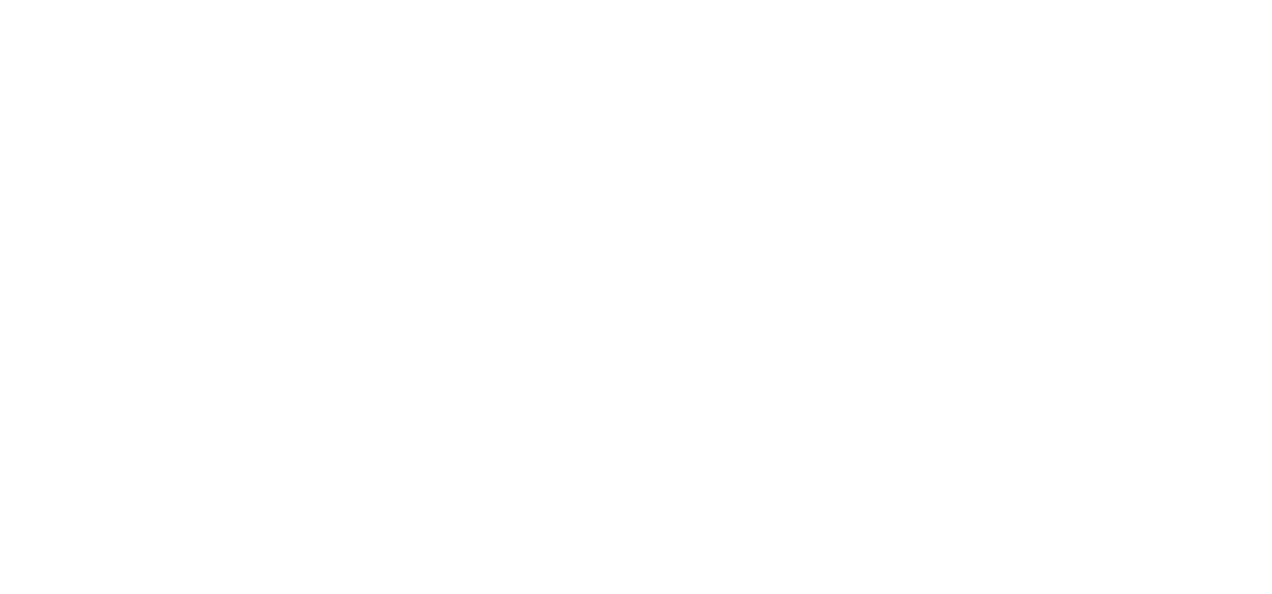 scroll, scrollTop: 0, scrollLeft: 0, axis: both 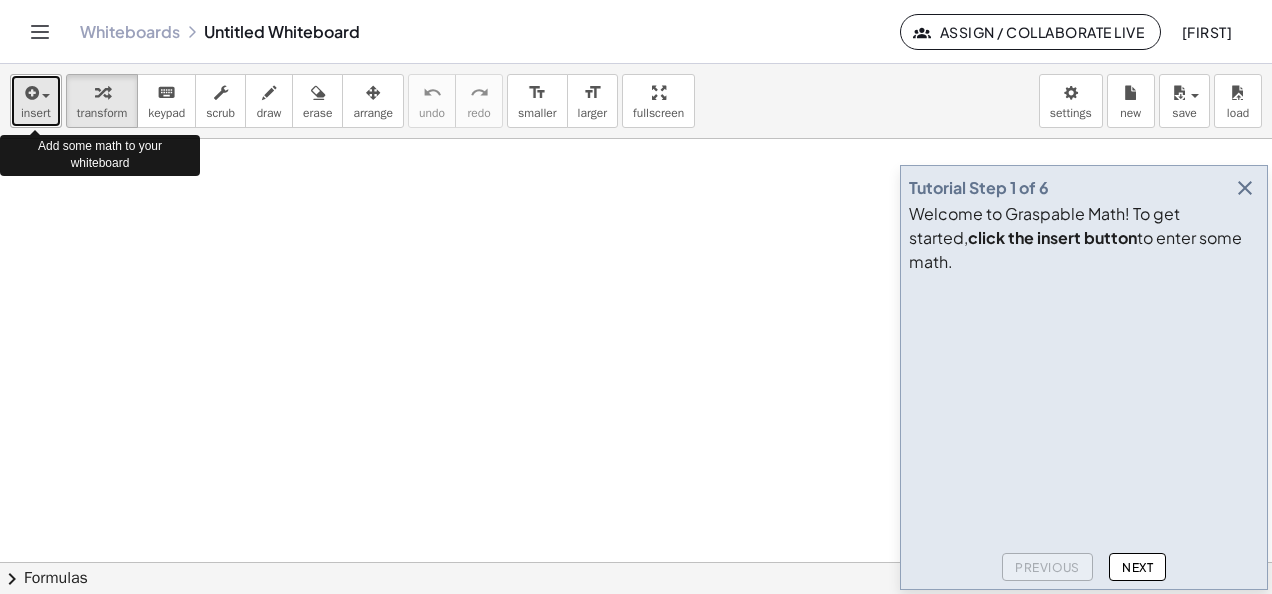 click at bounding box center [36, 92] 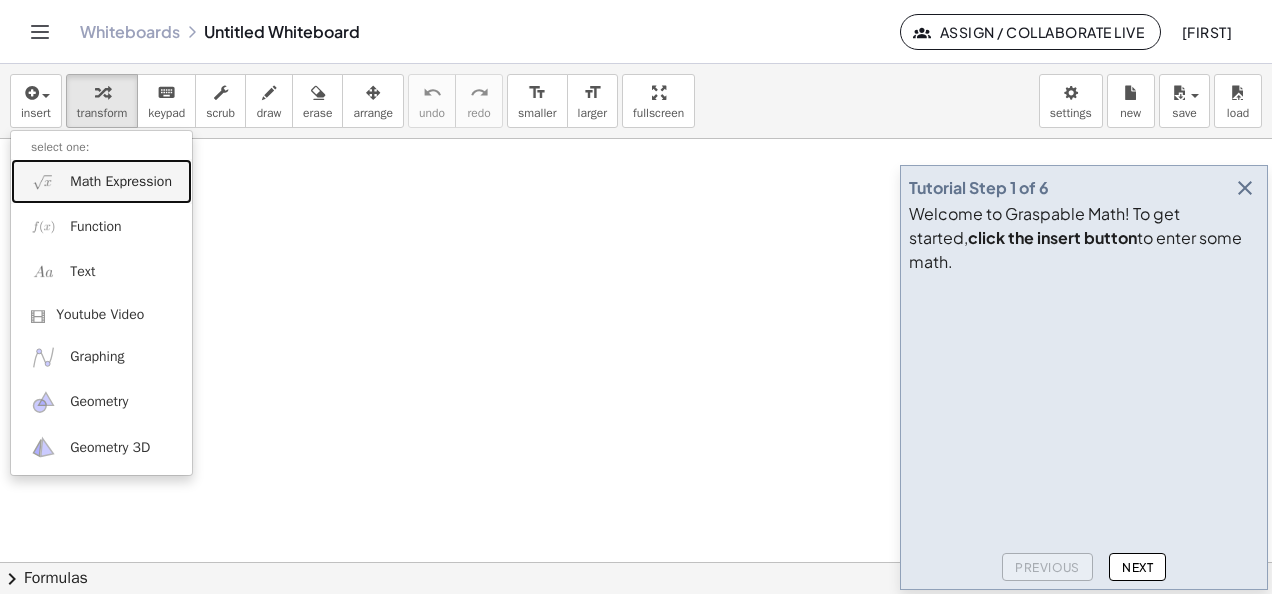 click on "Math Expression" at bounding box center [101, 181] 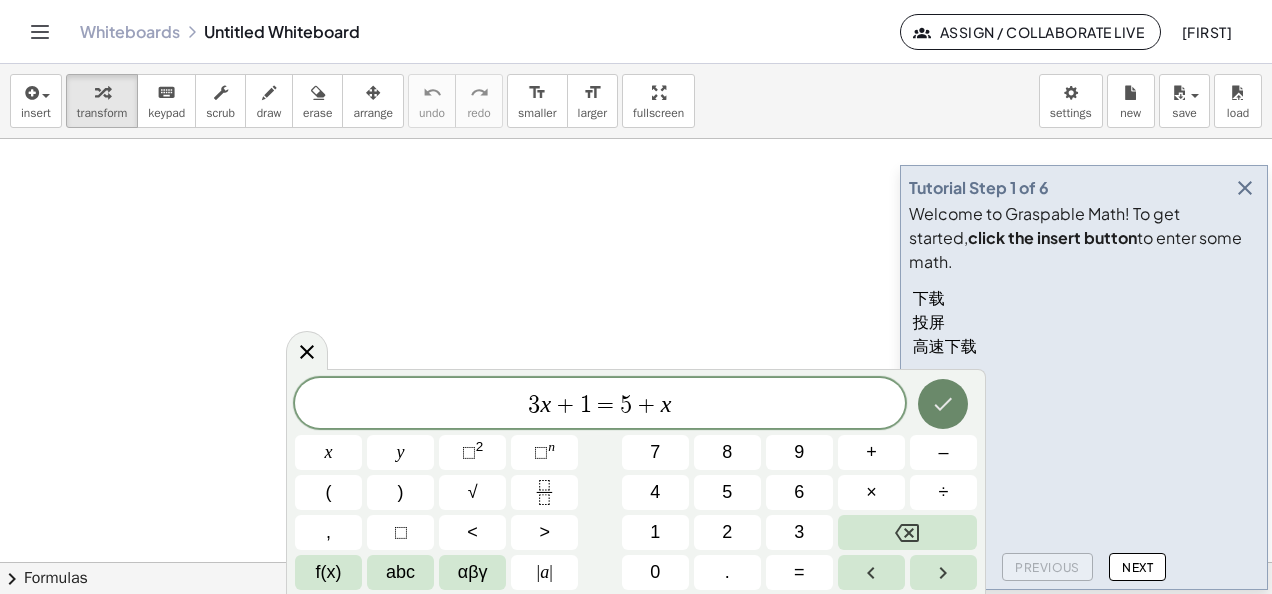click 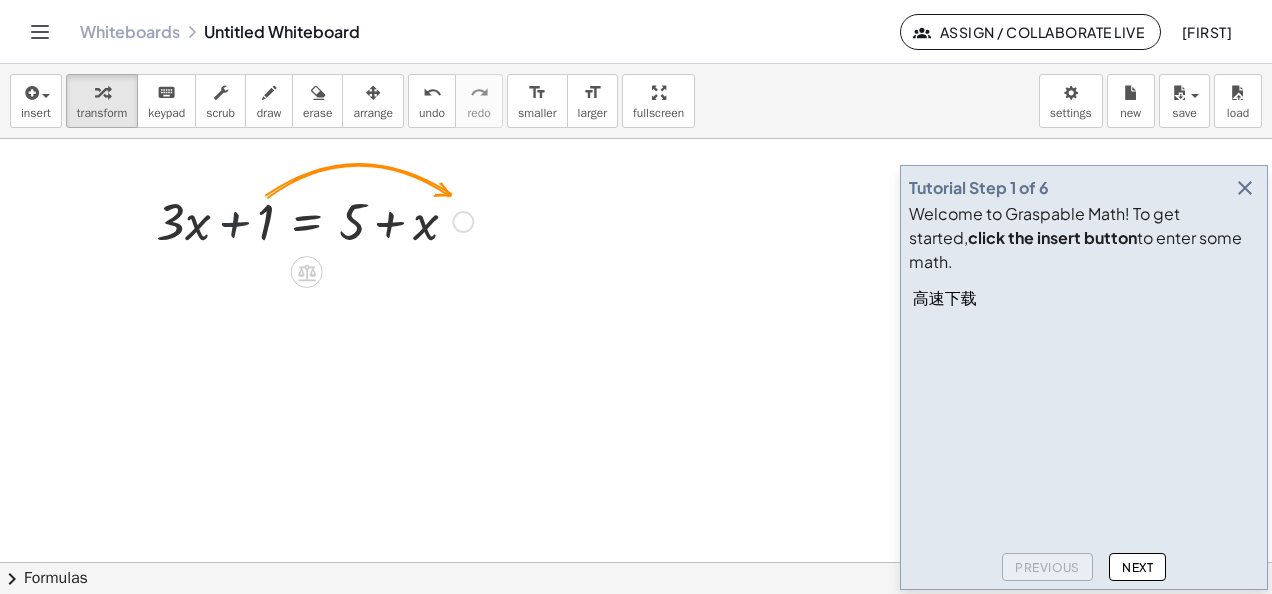 click at bounding box center (314, 220) 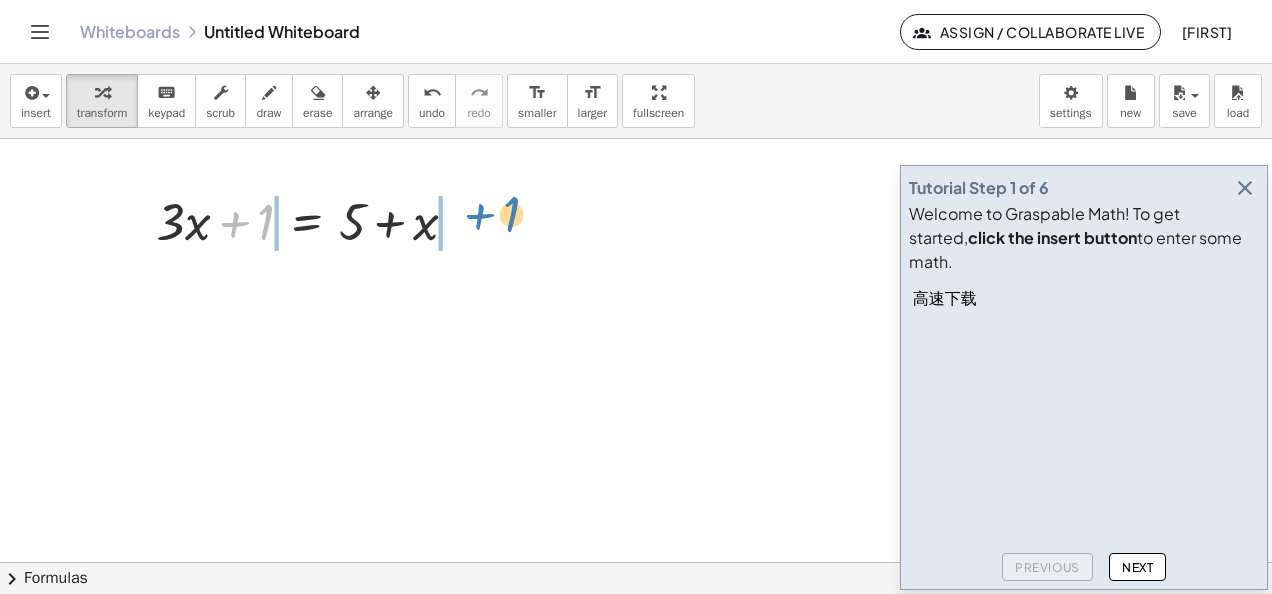 drag, startPoint x: 270, startPoint y: 224, endPoint x: 516, endPoint y: 223, distance: 246.00203 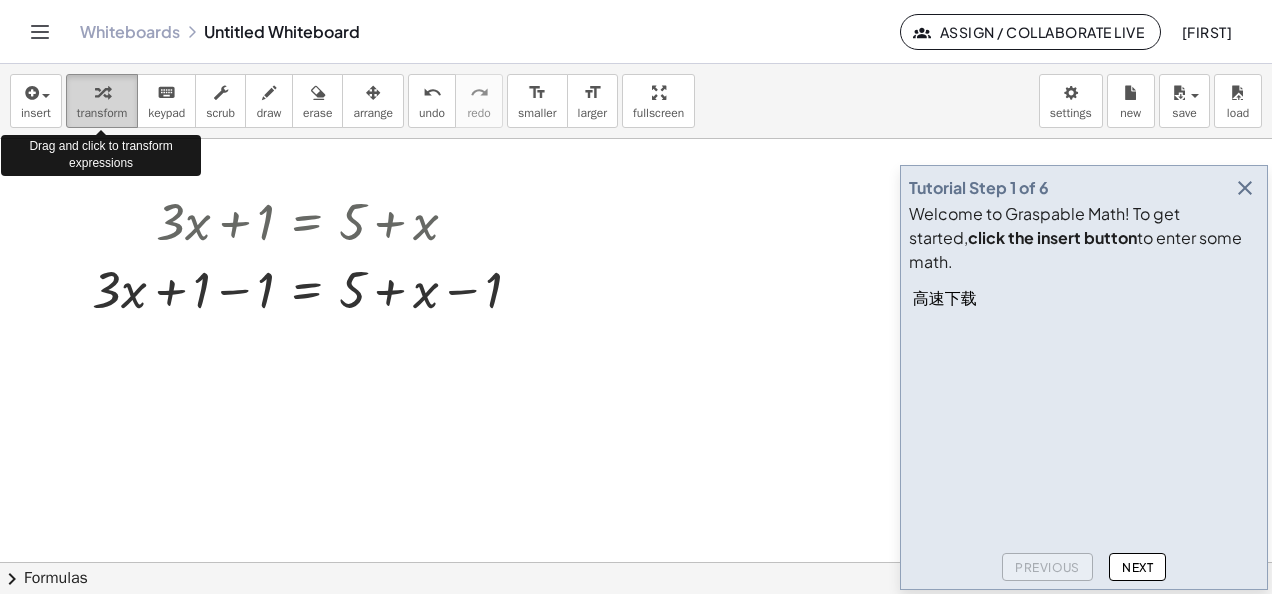 click on "transform" at bounding box center [102, 113] 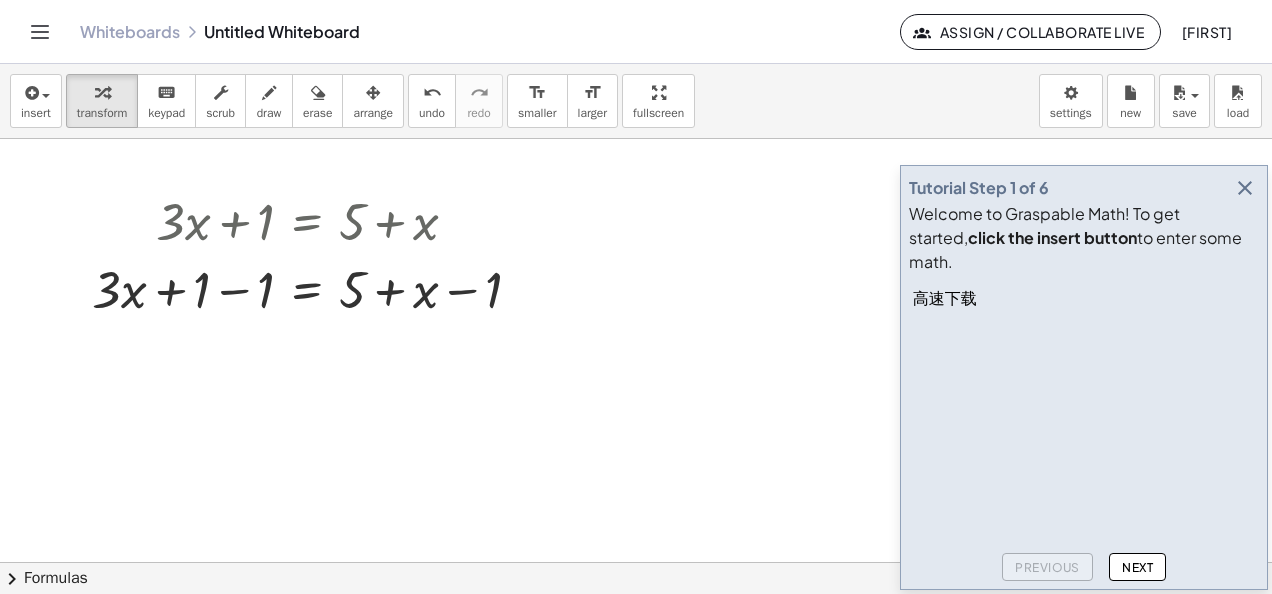 click on "Next" 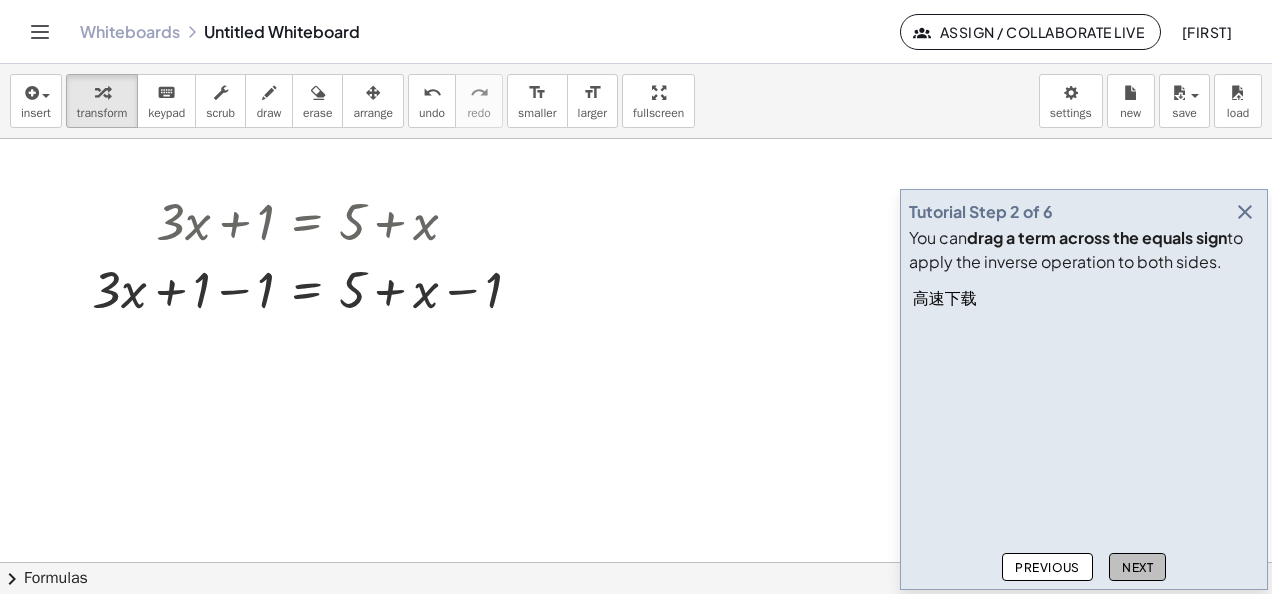 click on "Next" 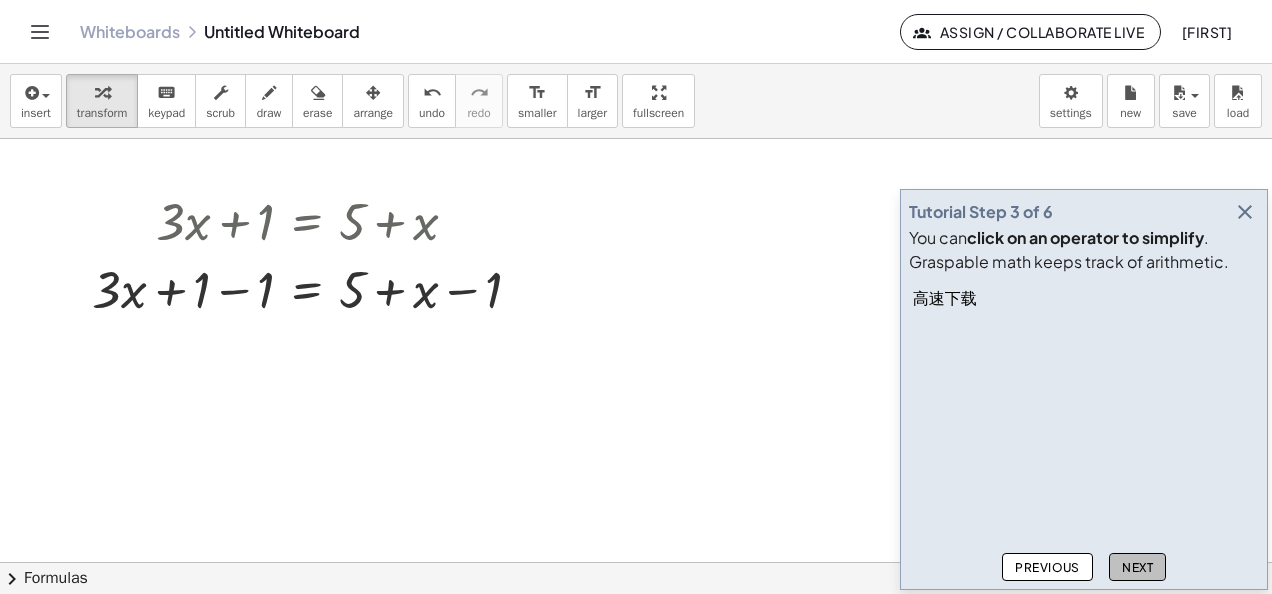 click on "Next" 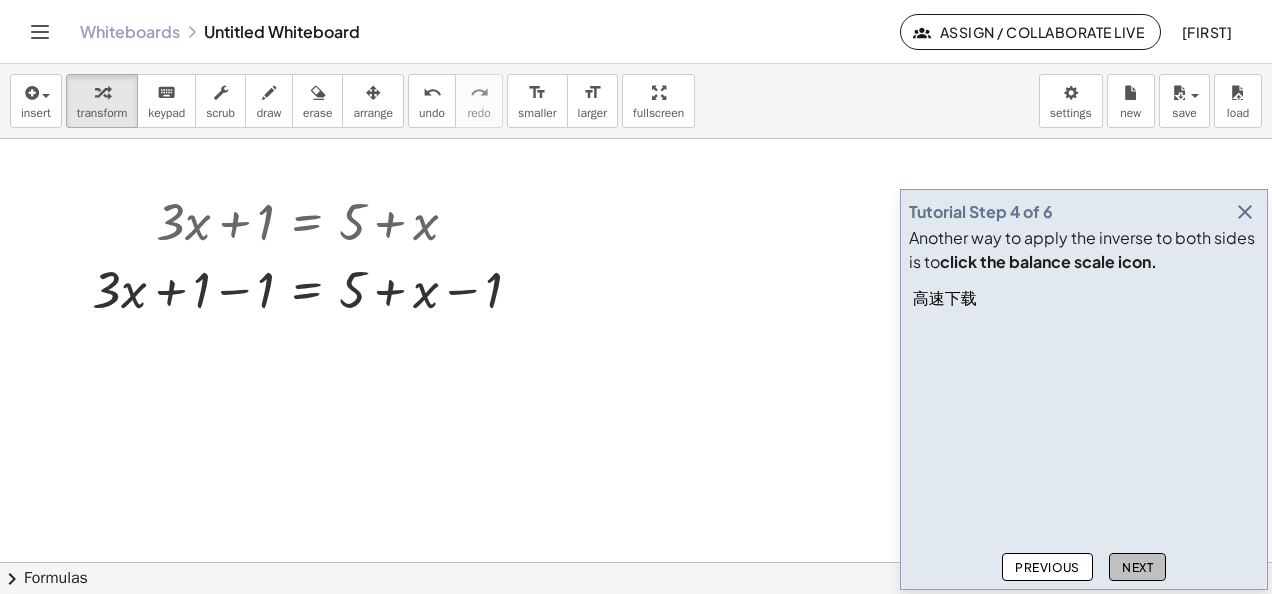 click on "Next" 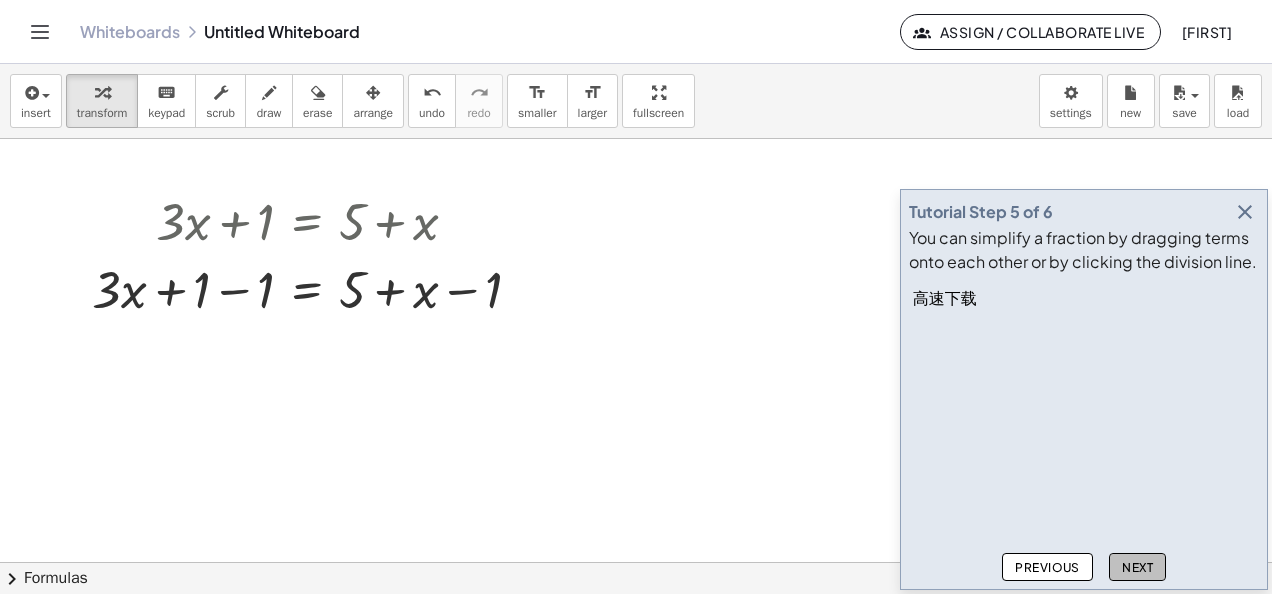 click on "Next" 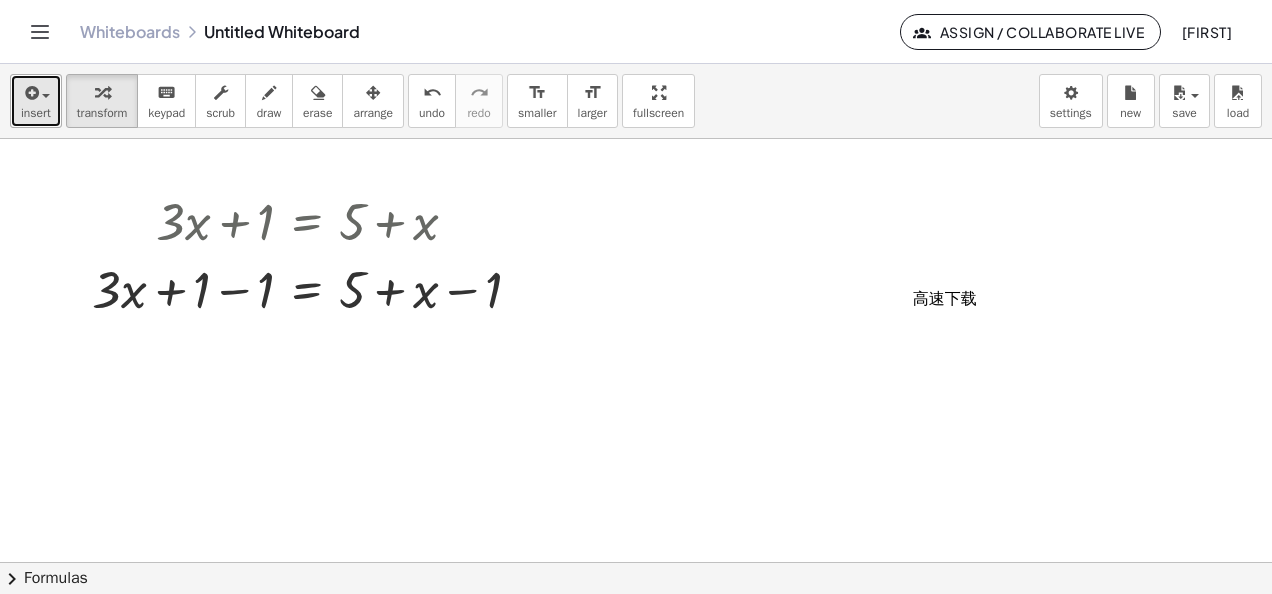 click at bounding box center [41, 95] 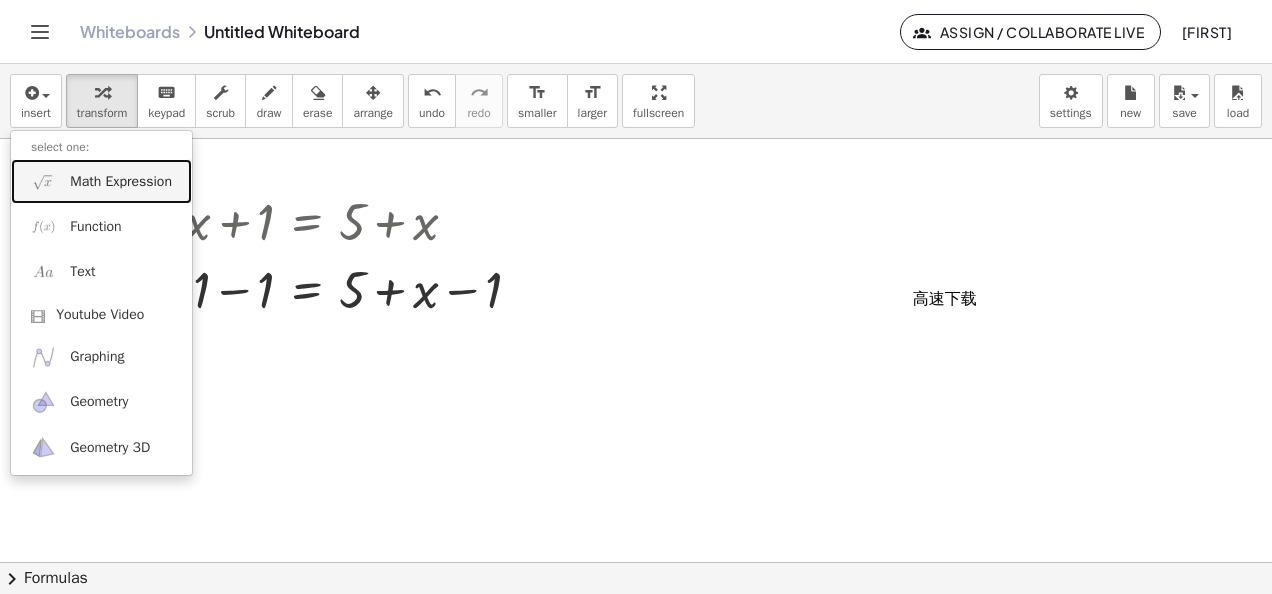 click on "Math Expression" at bounding box center (121, 182) 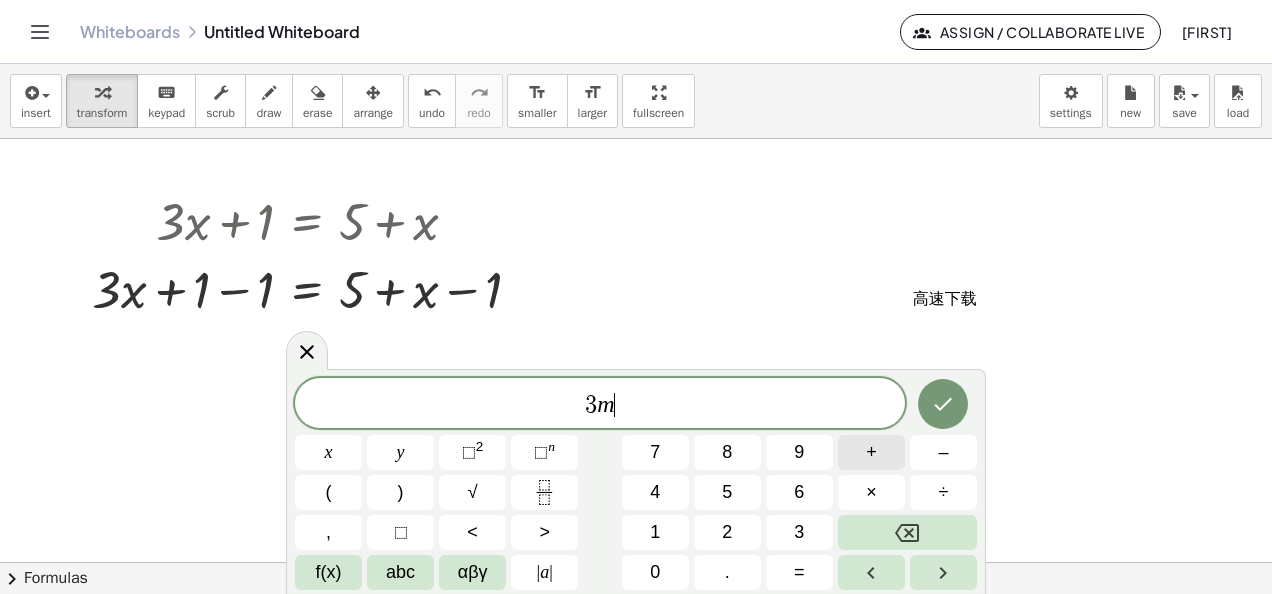 click on "+" at bounding box center (871, 452) 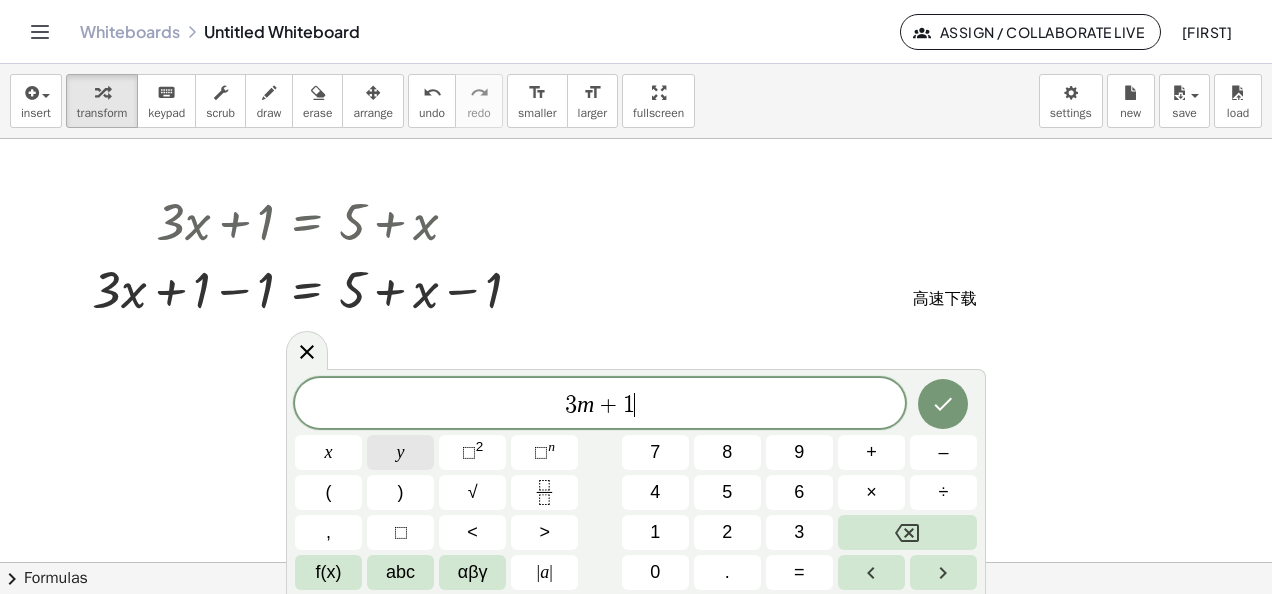 click on "y" at bounding box center [400, 452] 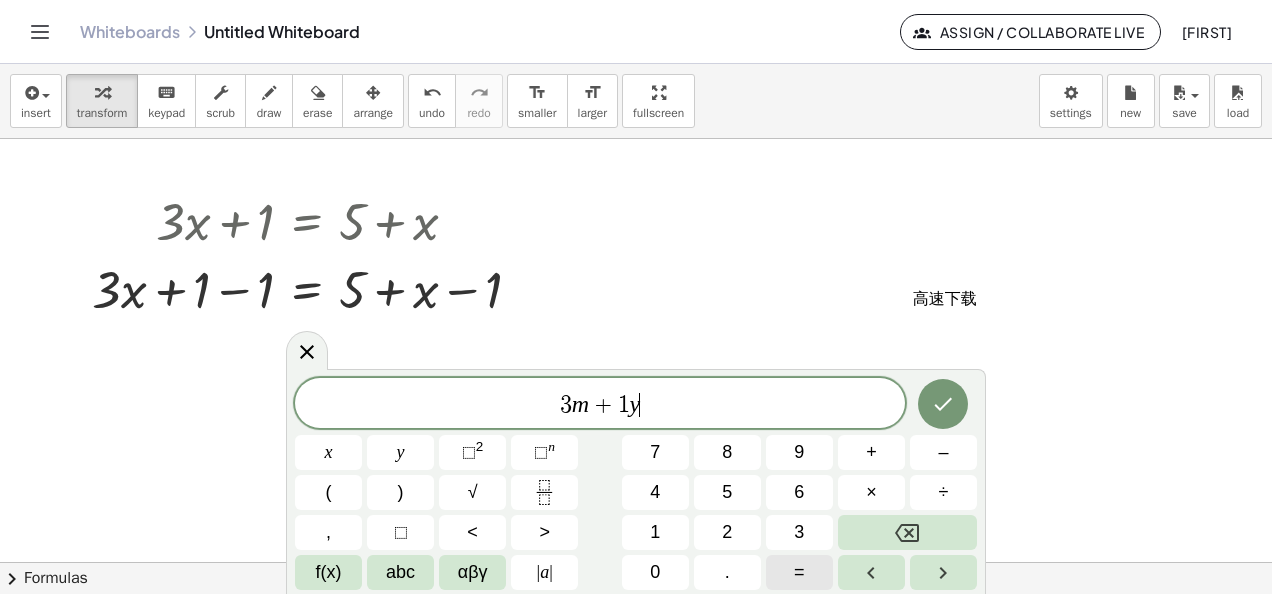 click on "=" at bounding box center [799, 572] 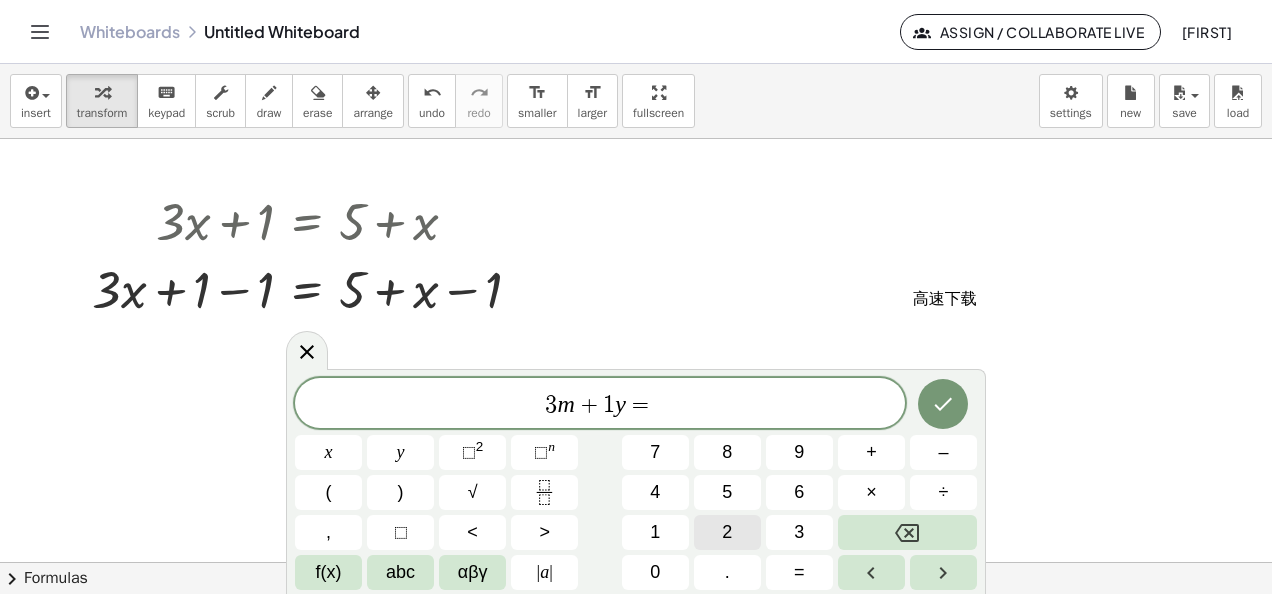 drag, startPoint x: 715, startPoint y: 512, endPoint x: 739, endPoint y: 524, distance: 26.832815 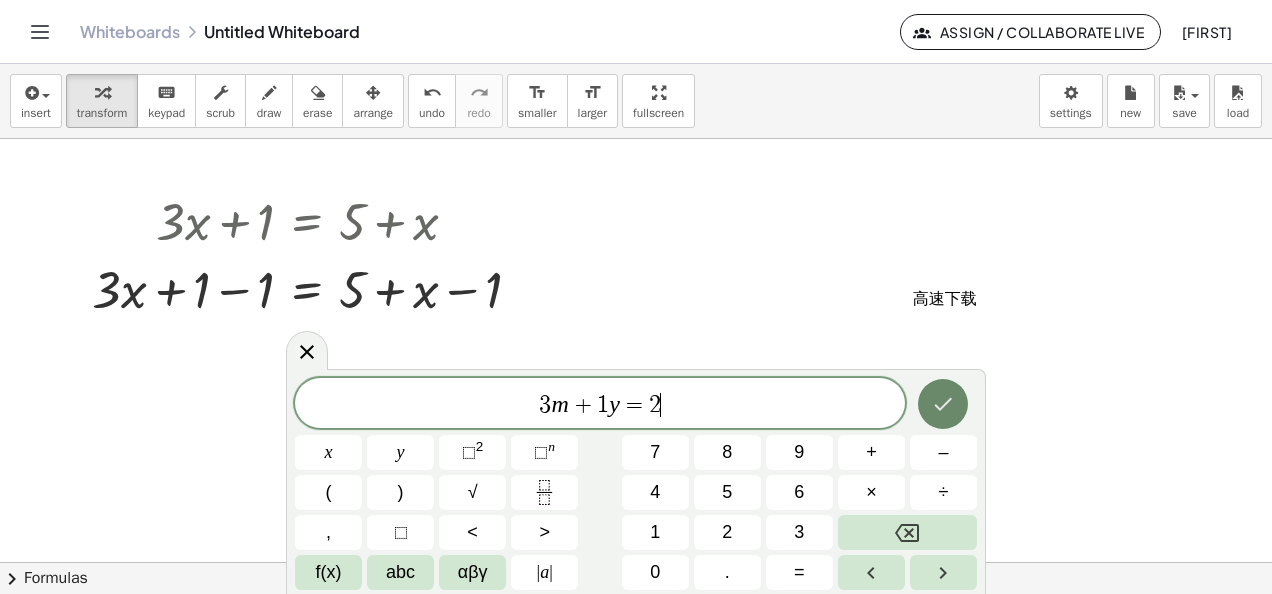click 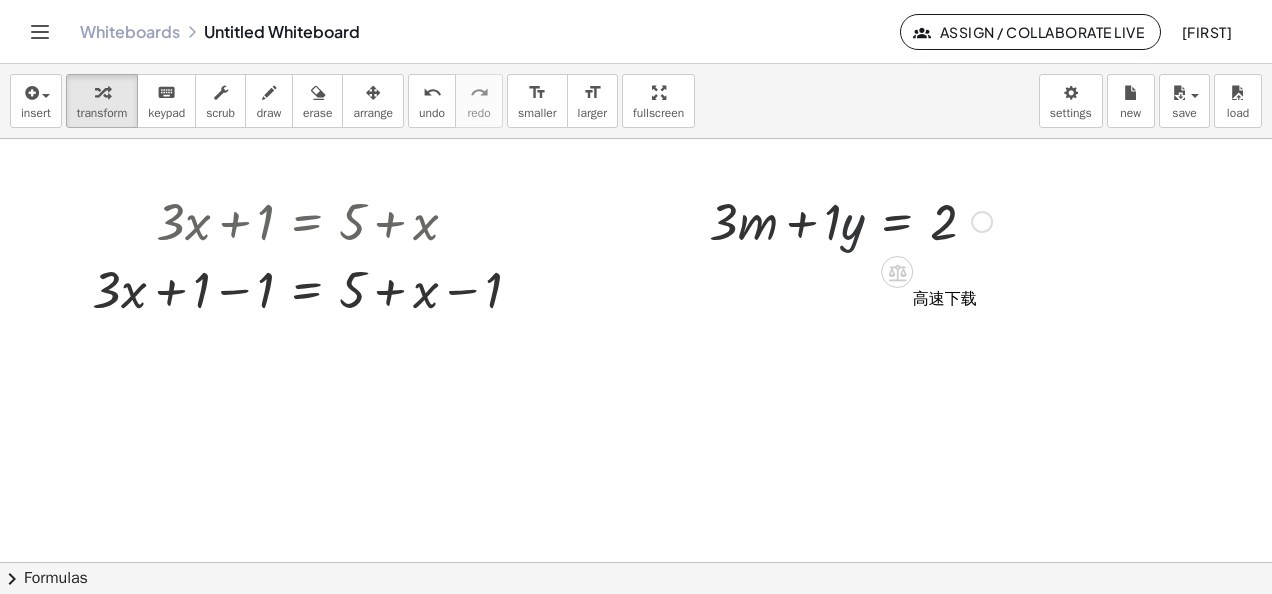 click at bounding box center (850, 220) 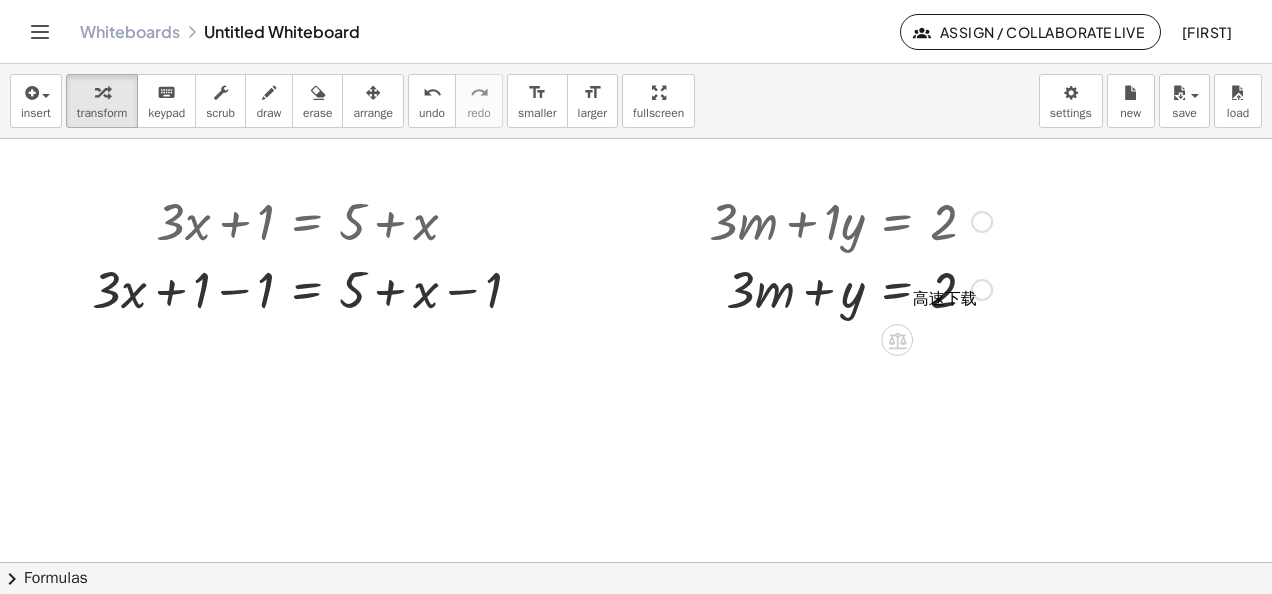 click at bounding box center (850, 288) 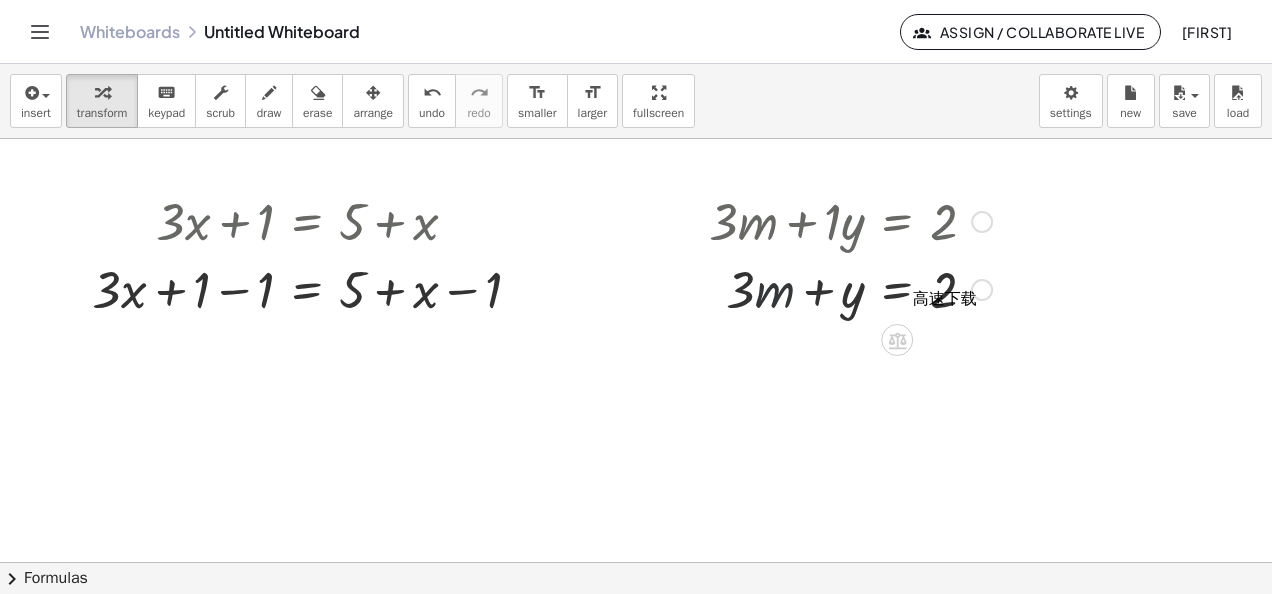 click at bounding box center (850, 288) 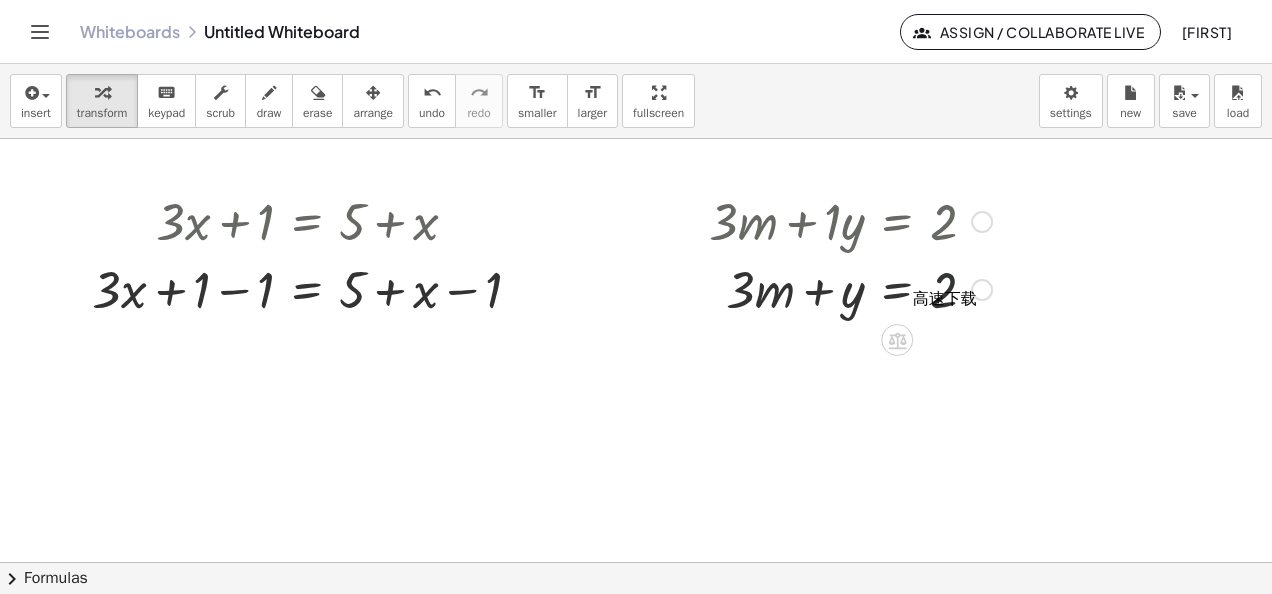click at bounding box center (850, 288) 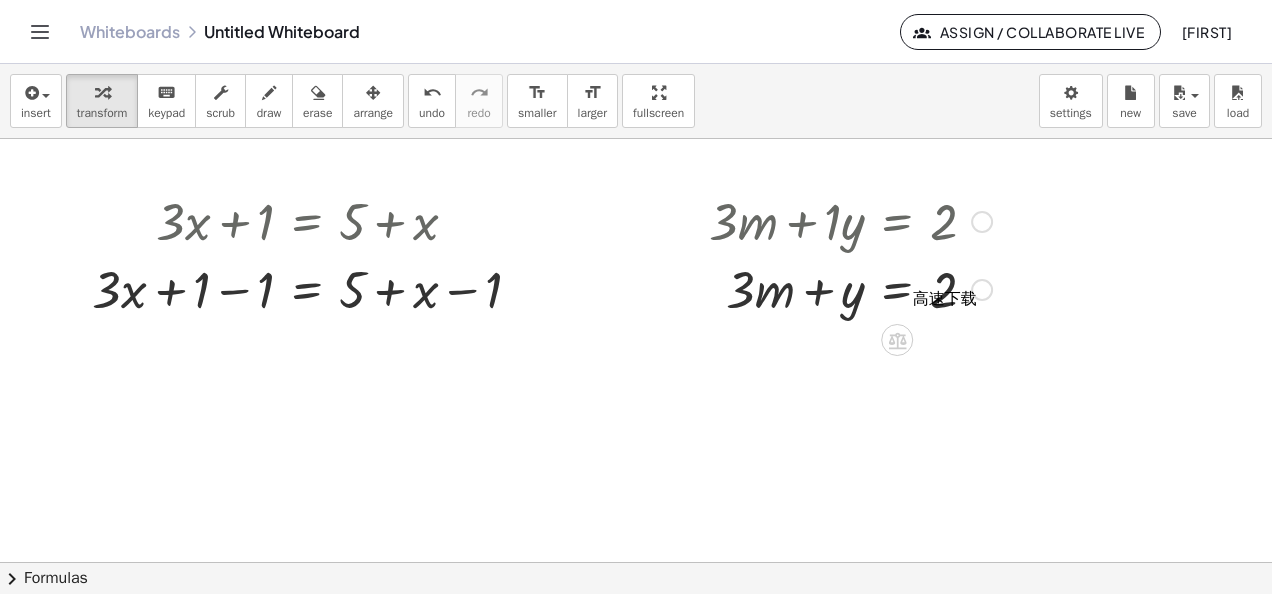 click at bounding box center (982, 290) 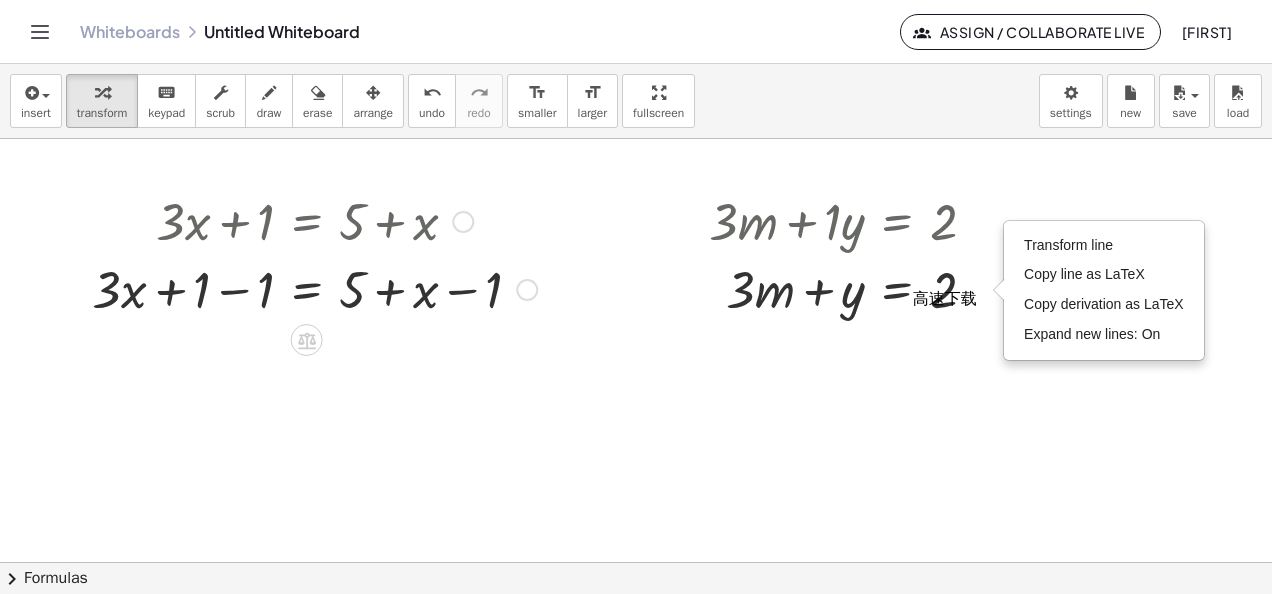 click at bounding box center (314, 288) 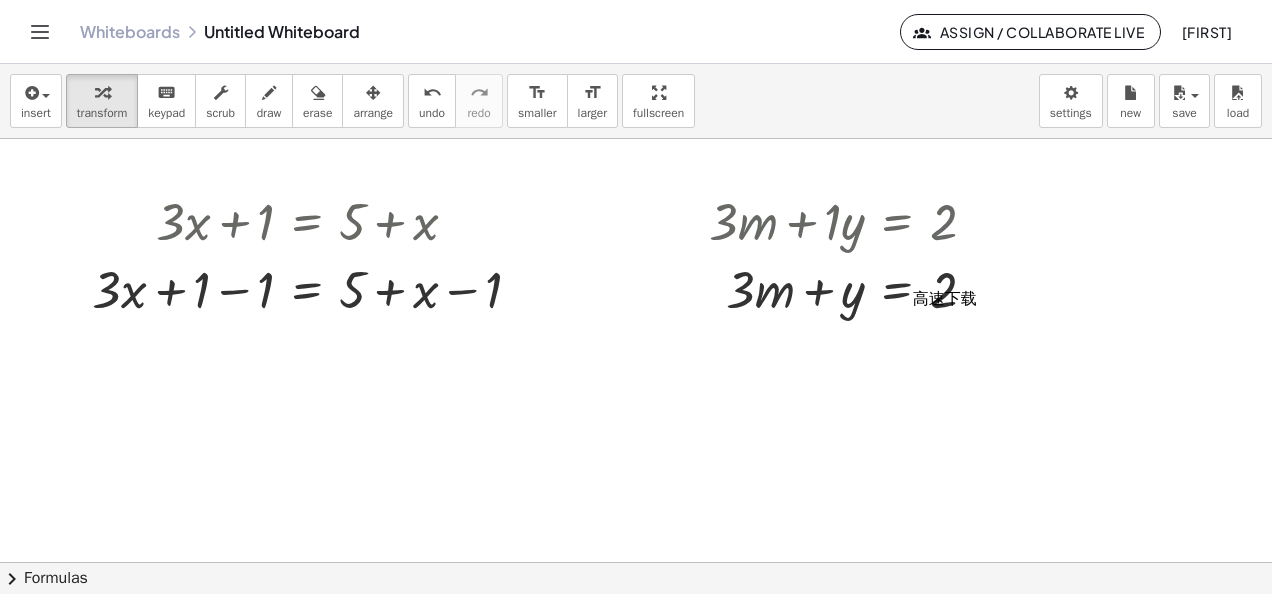 click at bounding box center (636, 563) 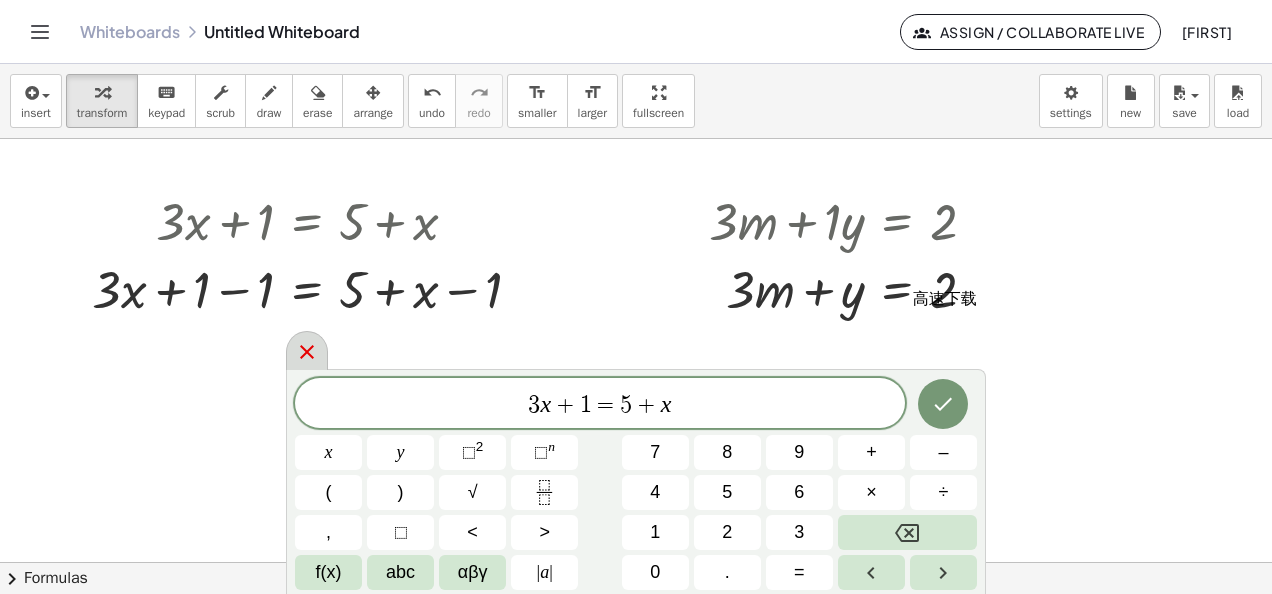 click 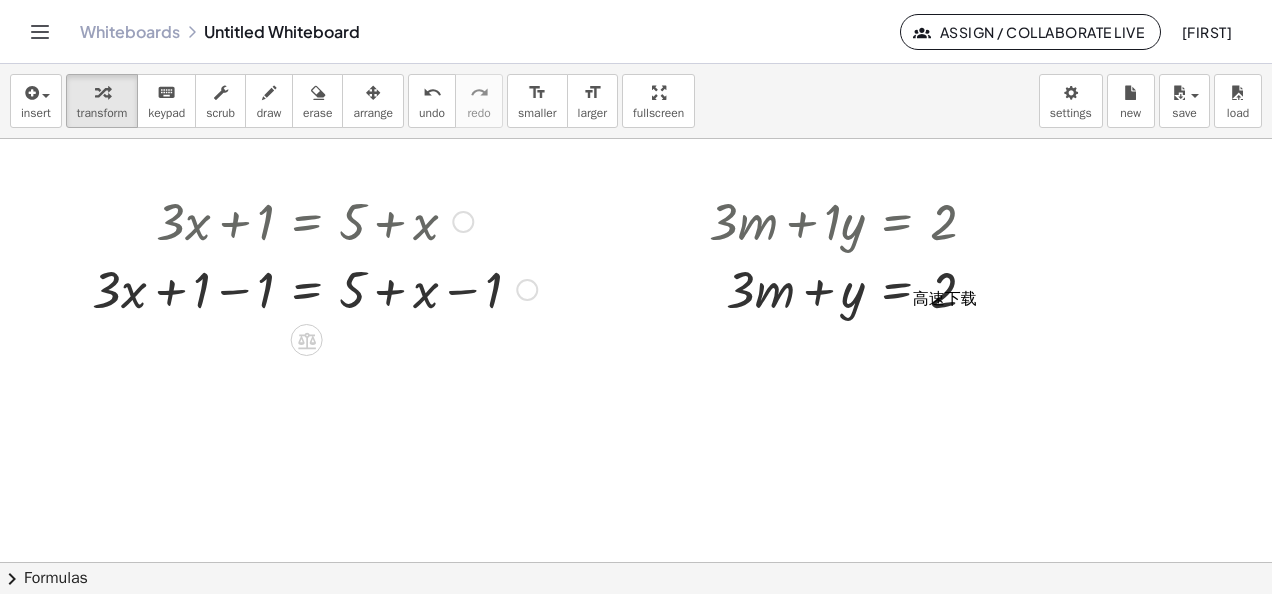 click at bounding box center [314, 288] 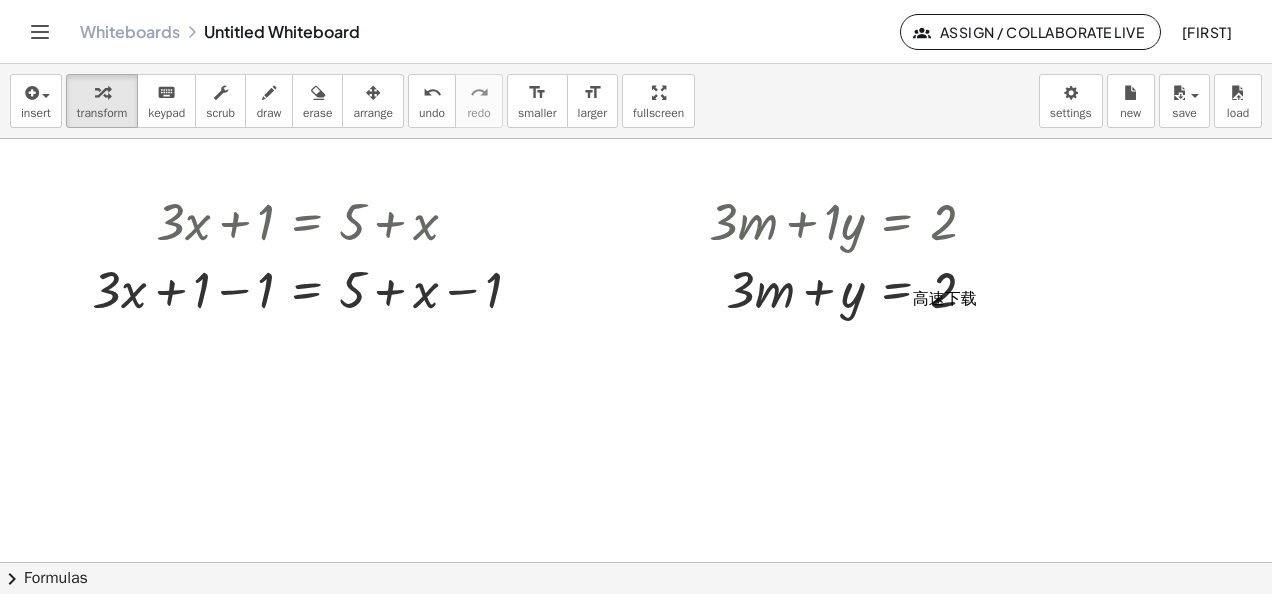 drag, startPoint x: 418, startPoint y: 288, endPoint x: 374, endPoint y: 374, distance: 96.60228 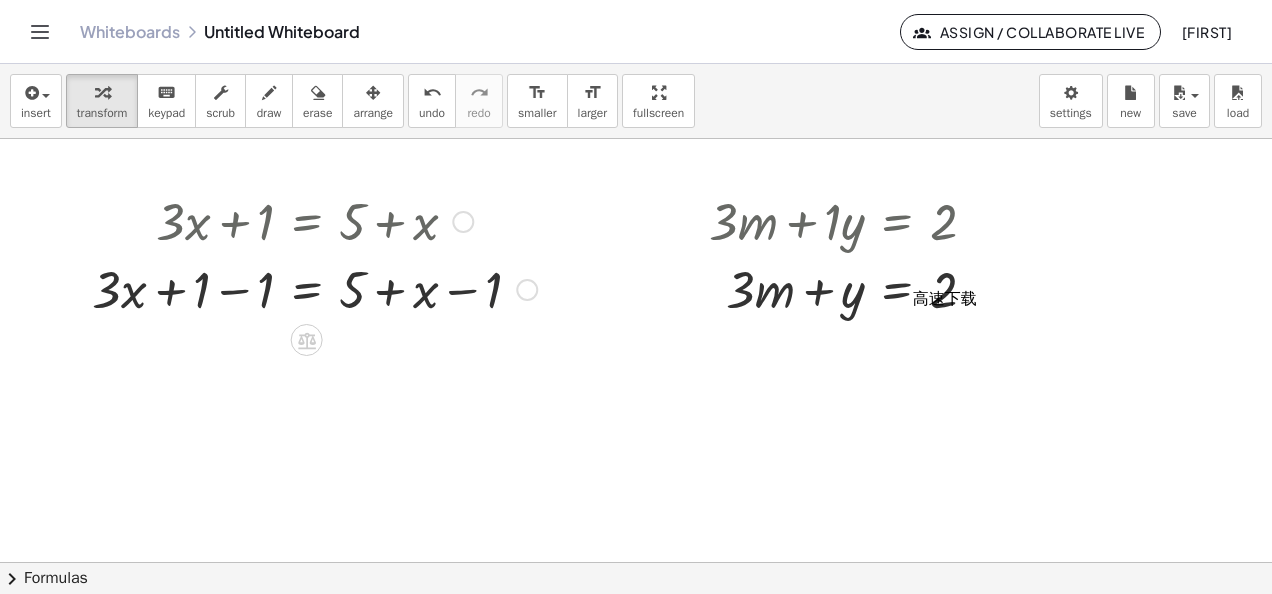 click at bounding box center (314, 288) 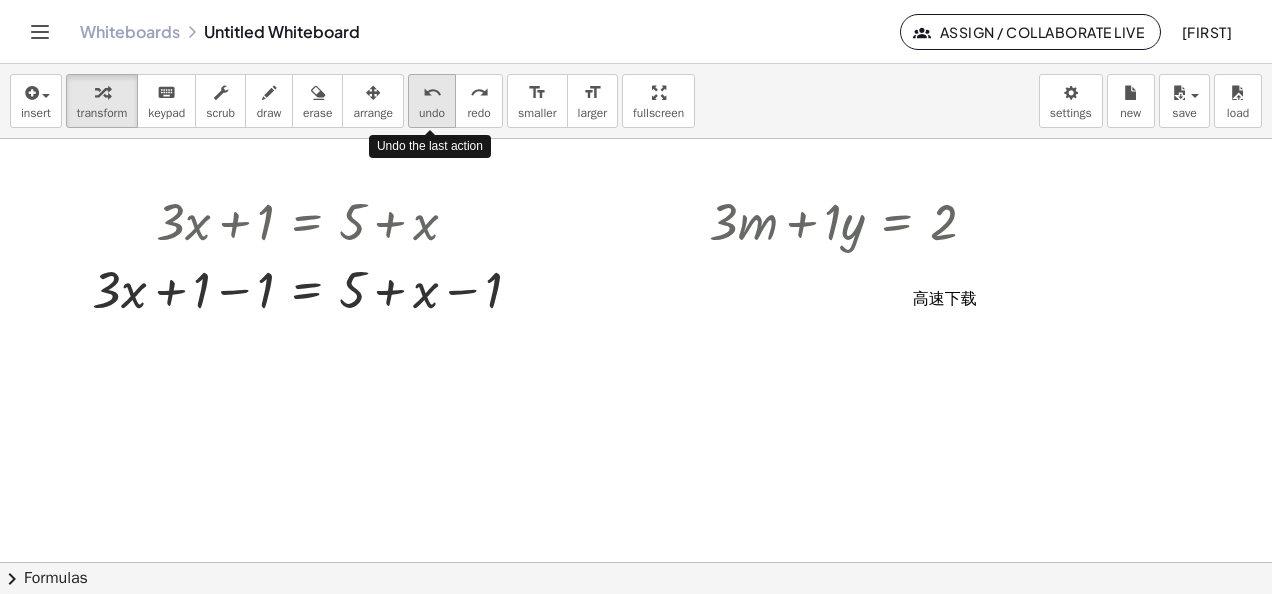 click on "undo" at bounding box center [432, 113] 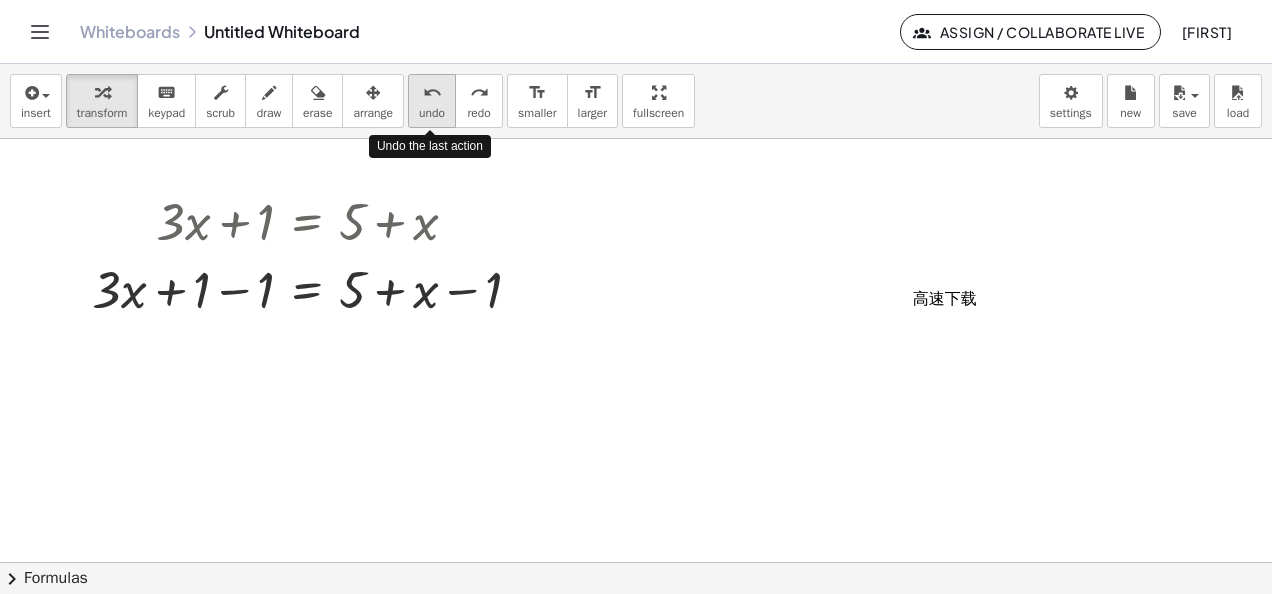 click on "undo" at bounding box center (432, 113) 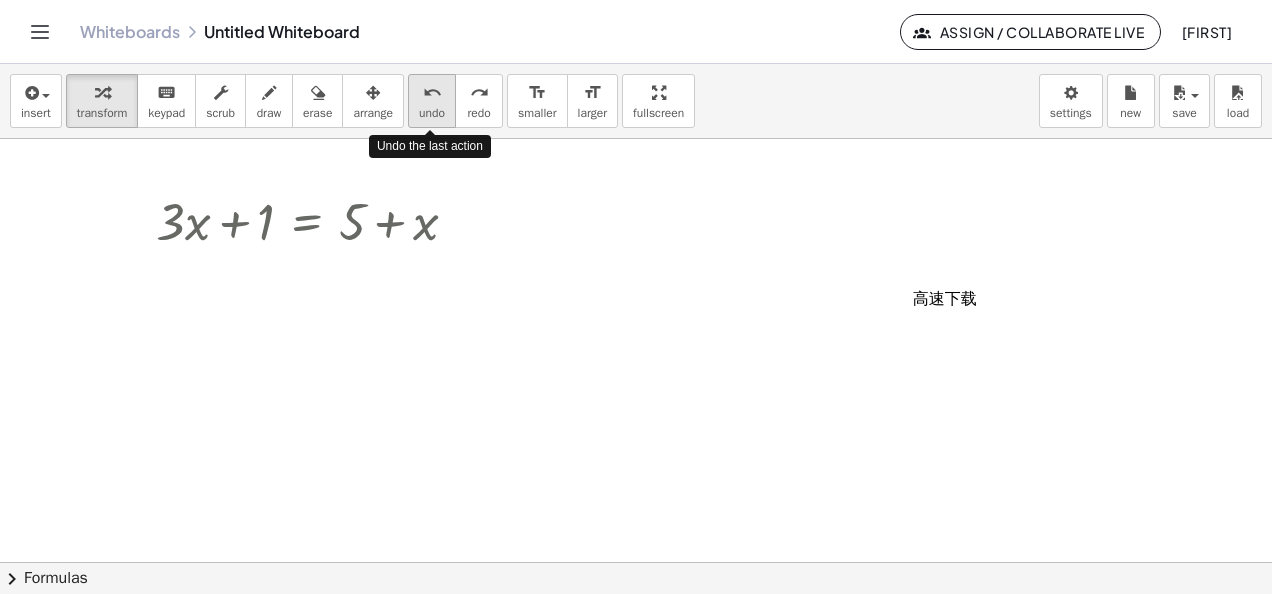 click on "undo" at bounding box center [432, 113] 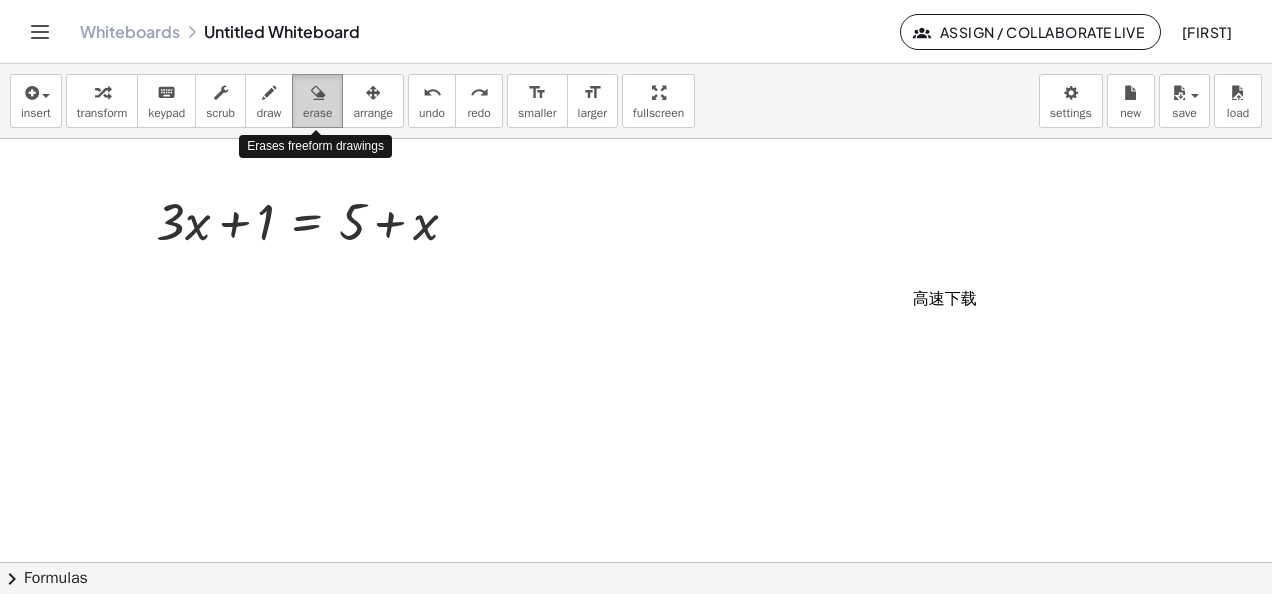 click on "erase" at bounding box center [317, 101] 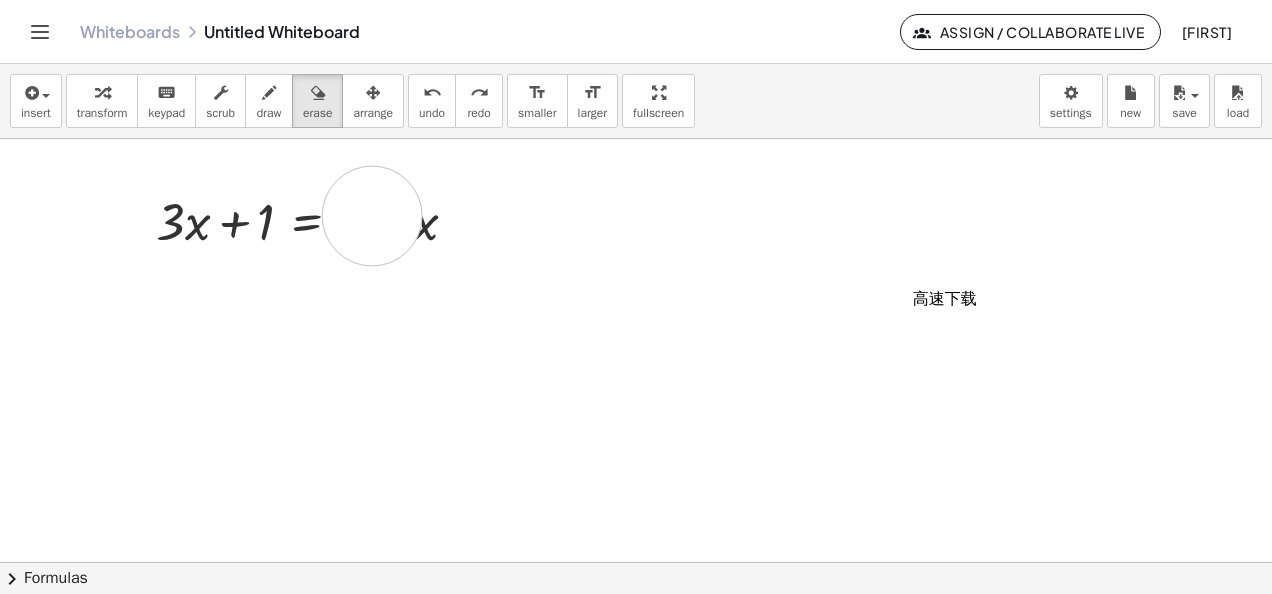 click at bounding box center (636, 563) 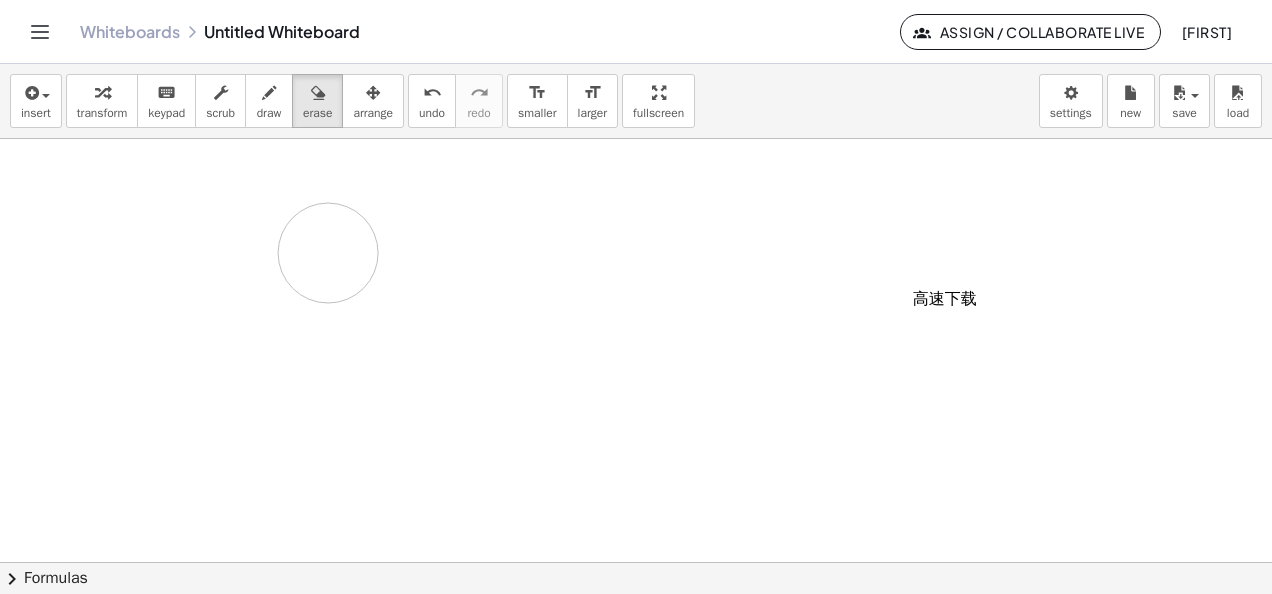 drag, startPoint x: 363, startPoint y: 228, endPoint x: 252, endPoint y: 284, distance: 124.32619 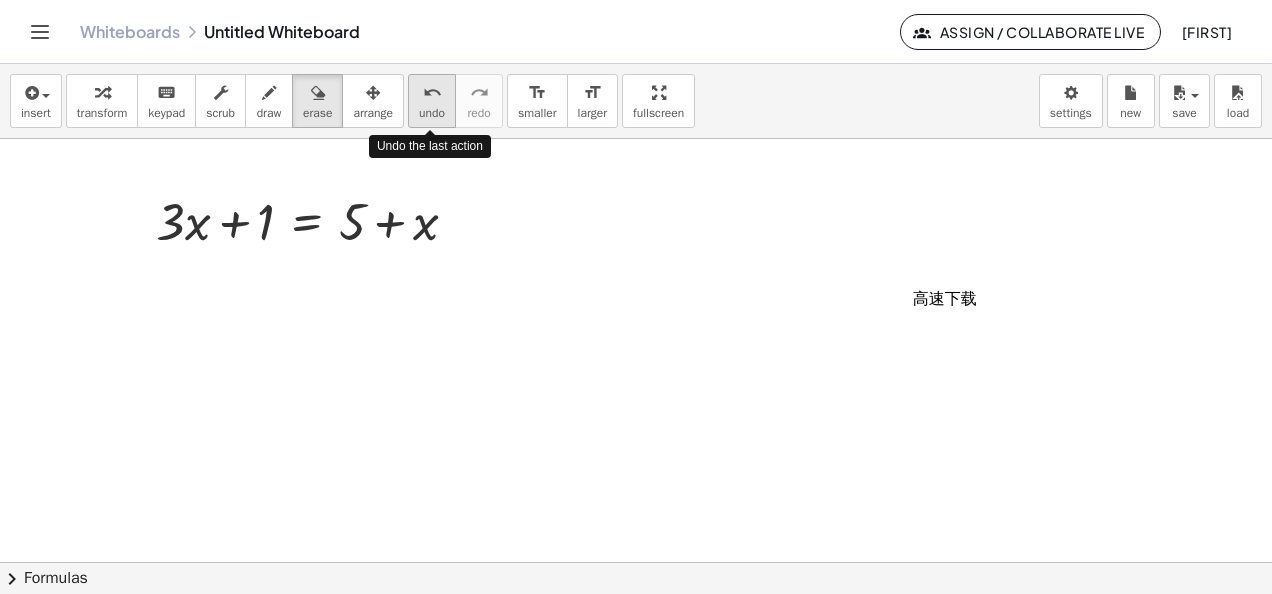 click on "undo undo" at bounding box center [432, 101] 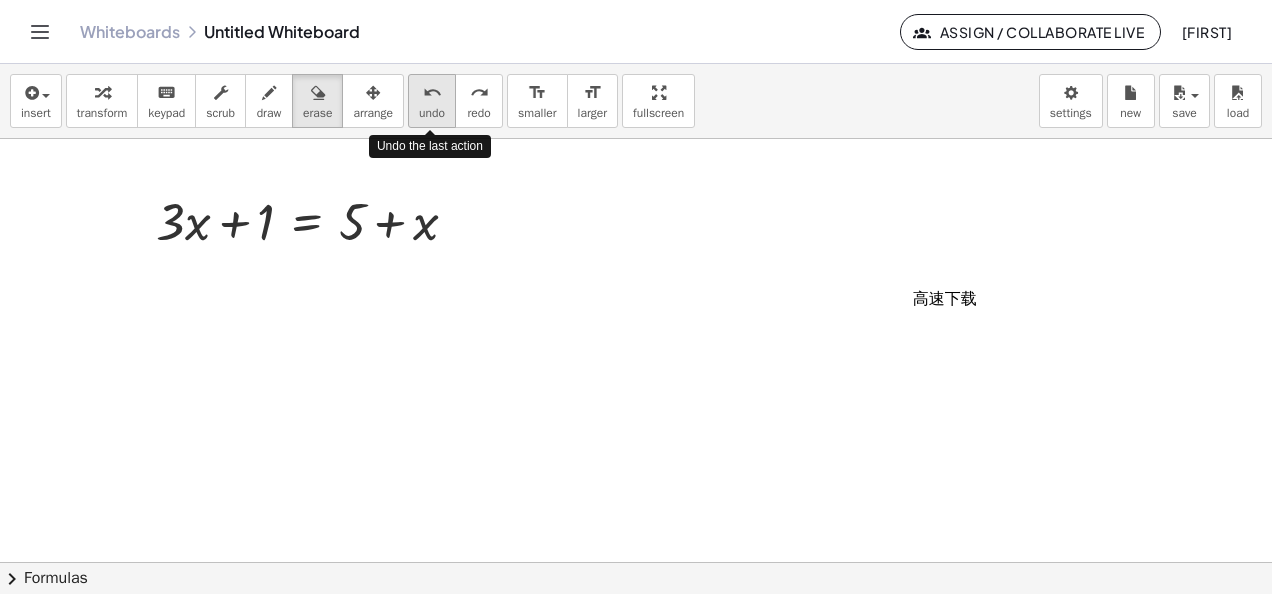click on "undo undo" at bounding box center (432, 101) 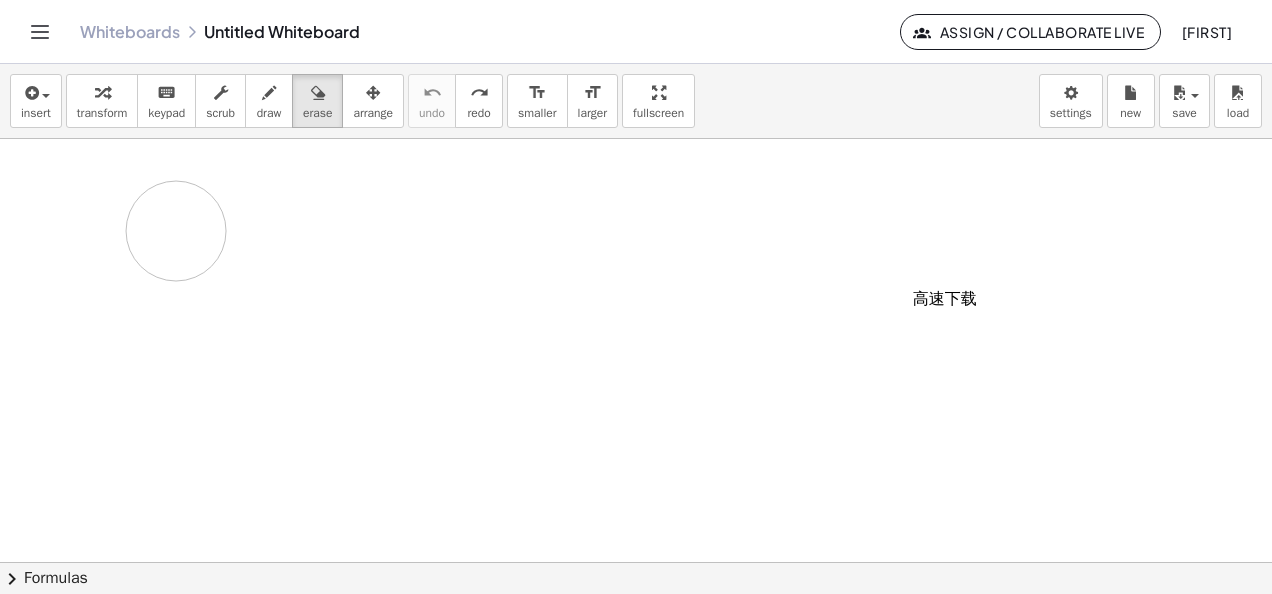 click at bounding box center [636, 563] 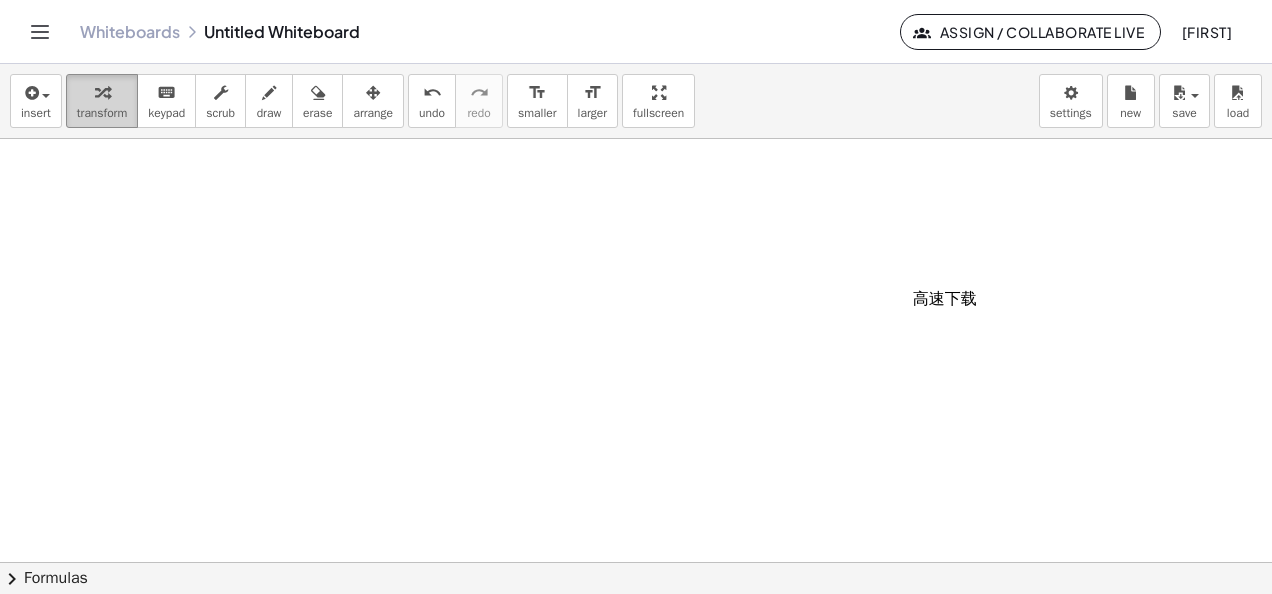 click at bounding box center (102, 92) 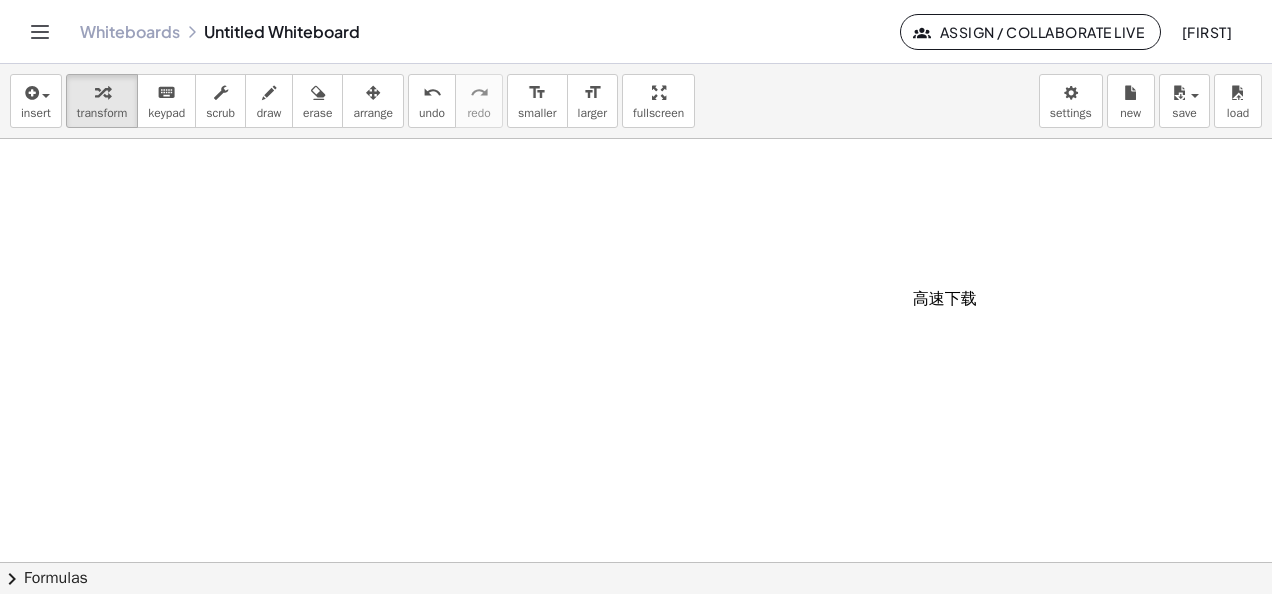 click at bounding box center (636, 563) 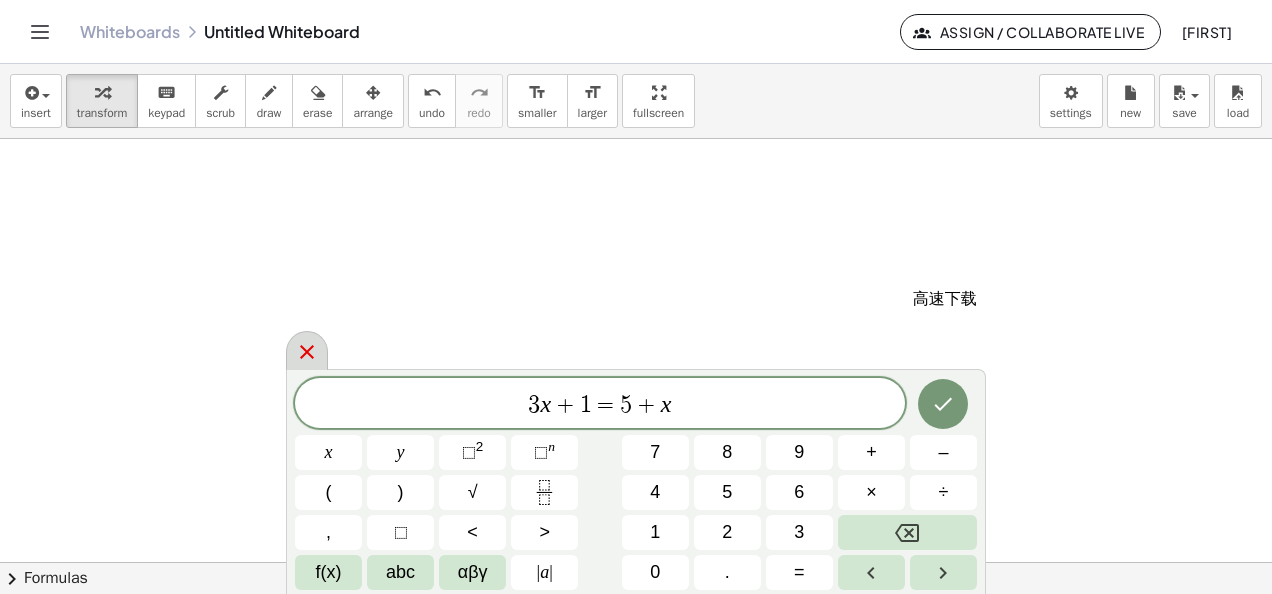 click 